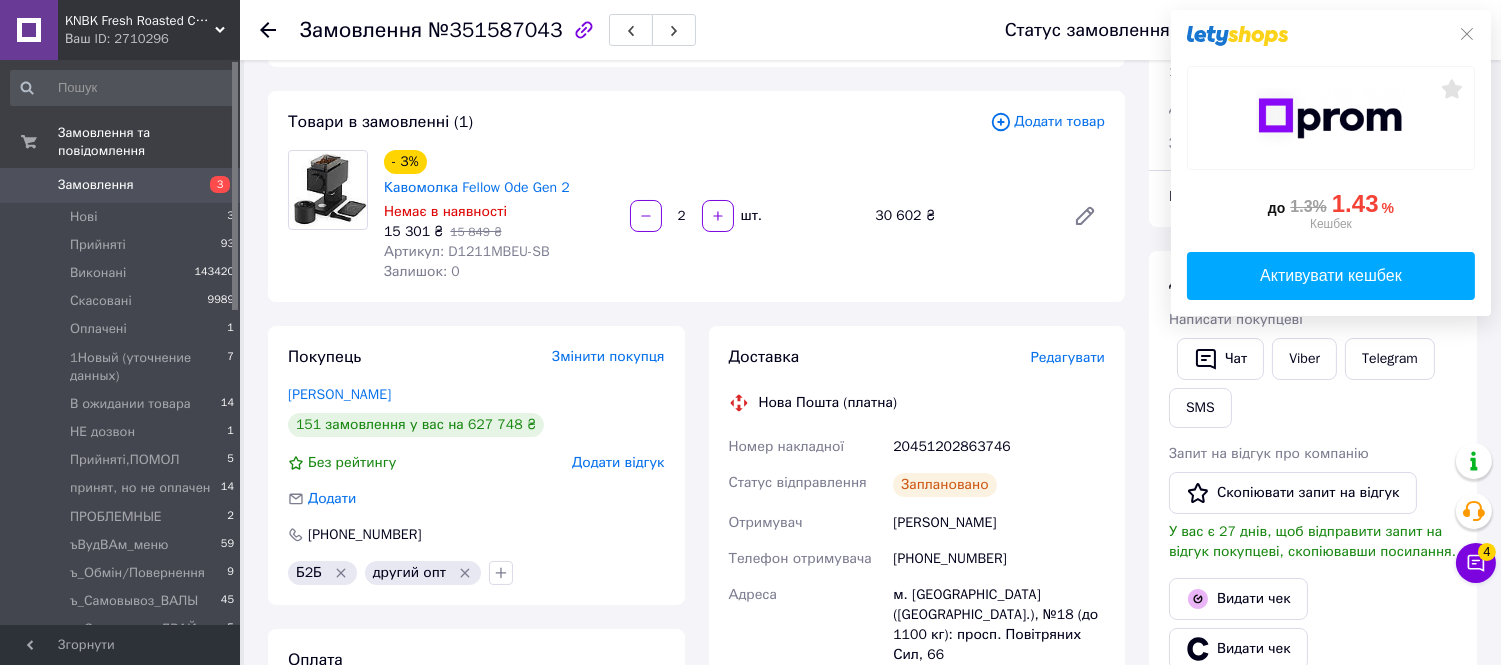 scroll, scrollTop: 0, scrollLeft: 0, axis: both 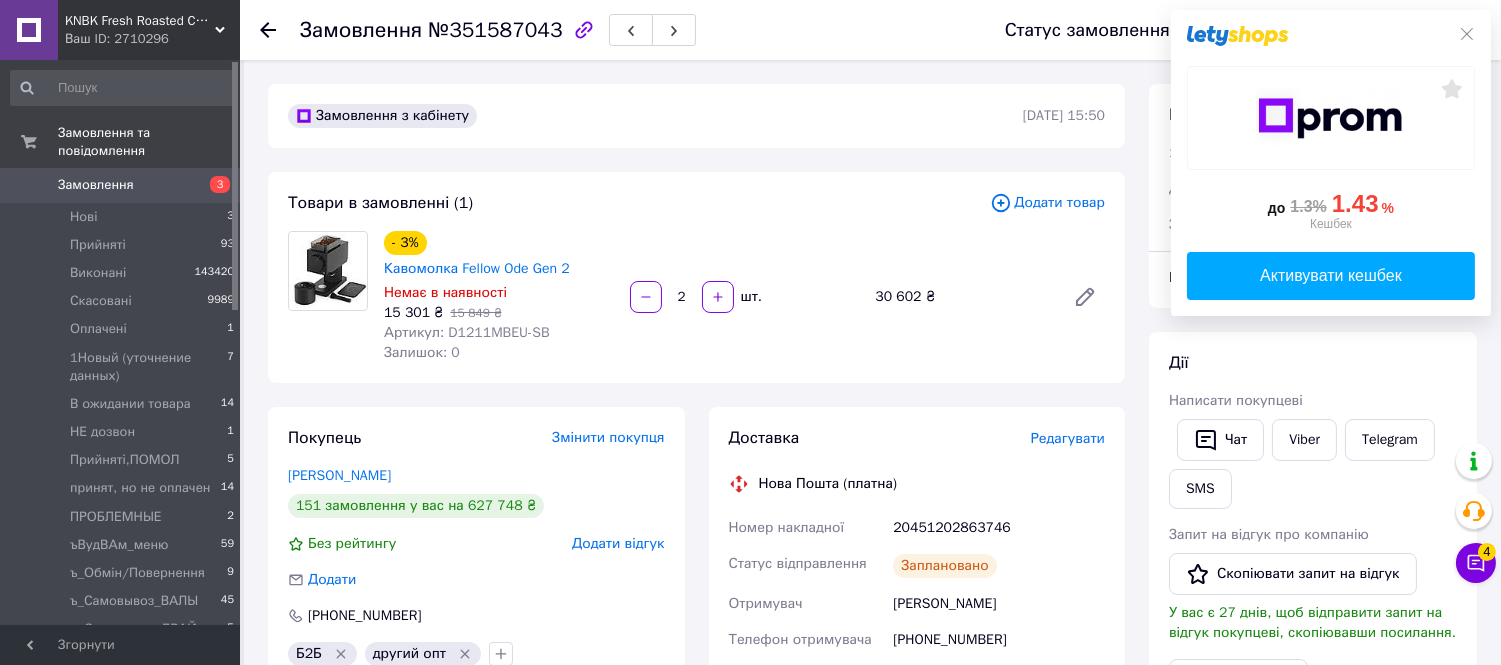 click on "Замовлення" at bounding box center [96, 185] 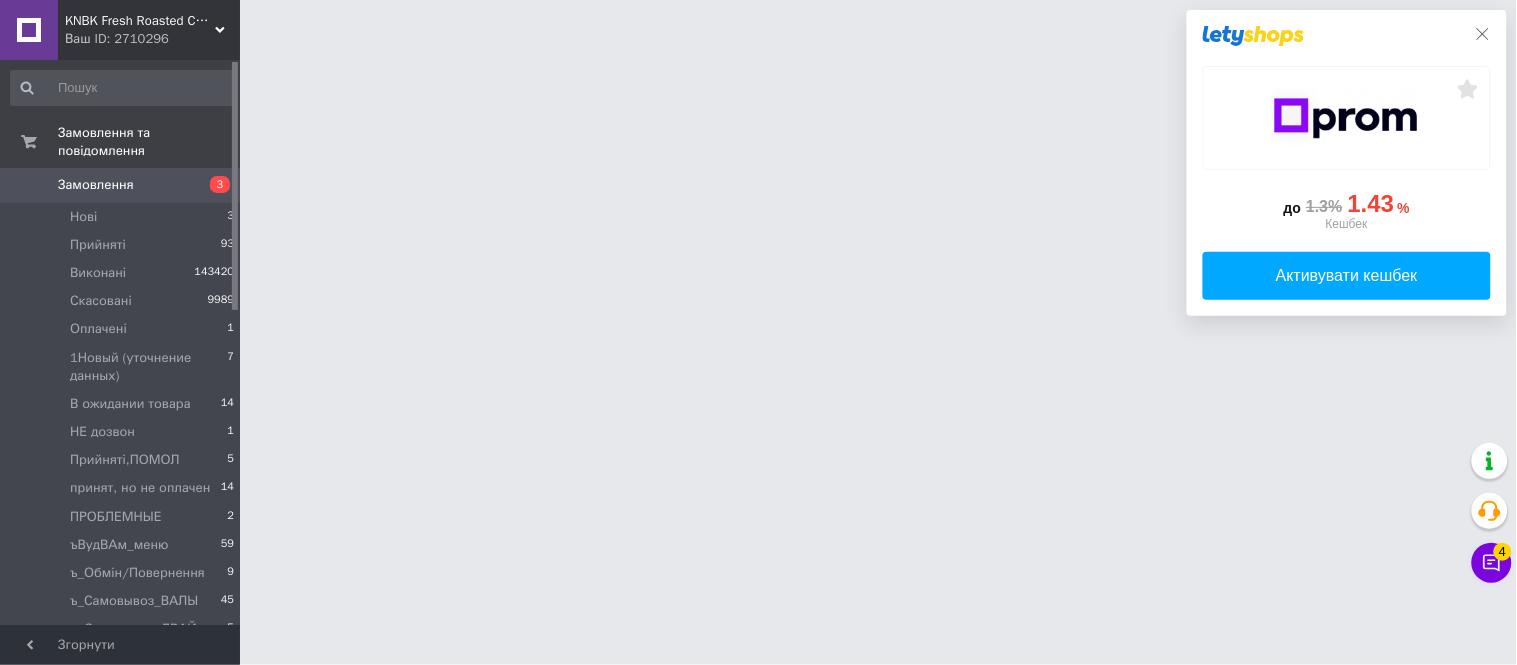click 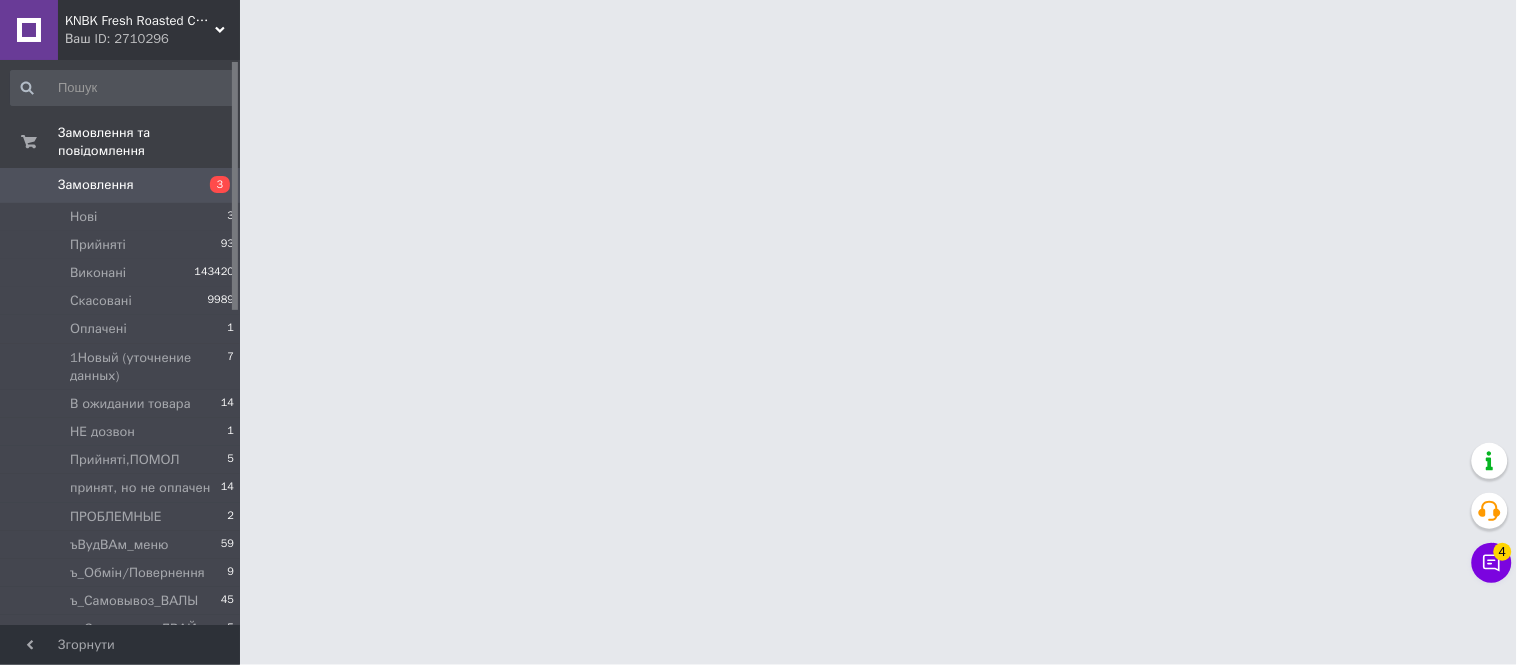 click on "KNBK Fresh Roasted Coffee & Accessories store Ваш ID: 2710296 Сайт KNBK Fresh Roasted Coffee & Accesso... Кабінет покупця Перевірити стан системи Сторінка на порталі Довідка Вийти Замовлення та повідомлення Замовлення 3 Нові 3 Прийняті 93 Виконані 143420 Скасовані 9989 Оплачені 1 1Новый (уточнение данных) 7 В ожидании товара 14 НЕ дозвон 1 Прийняті,ПОМОЛ 5 принят, но не оплачен 14 ПРОБЛЕМНЫЕ 2 ъВудВАм_меню 59 ъ_Обмін/Повернення 9 ъ_Самовывоз_ВАЛЫ 45 ъ_Самовывоз_ДРАЙ 5 ьToper roster 1 я_Манзяк coffeeproffee 1 яПід реалізацію 40 яСЕРВІС_РЕМОНТ 2 я_шаблони_Рахунів 11 Повідомлення 0 1" at bounding box center (758, 25) 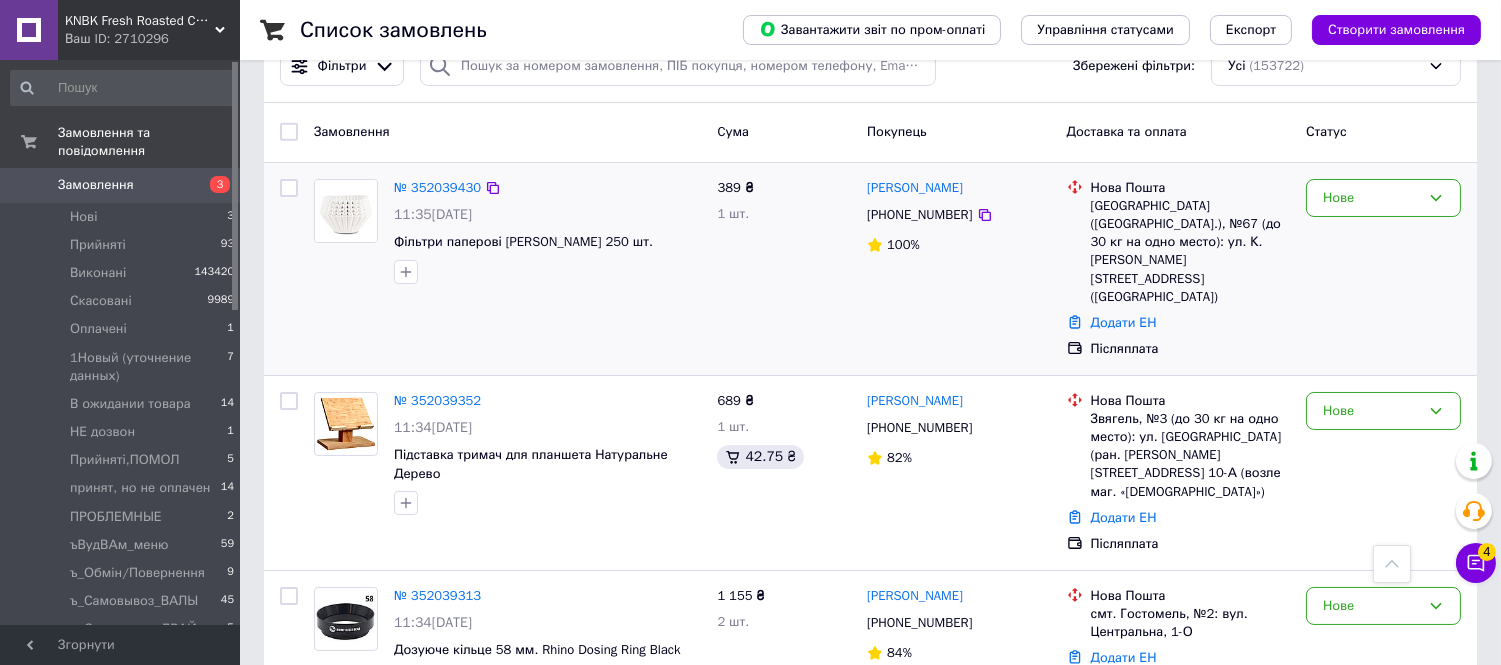 scroll, scrollTop: 0, scrollLeft: 0, axis: both 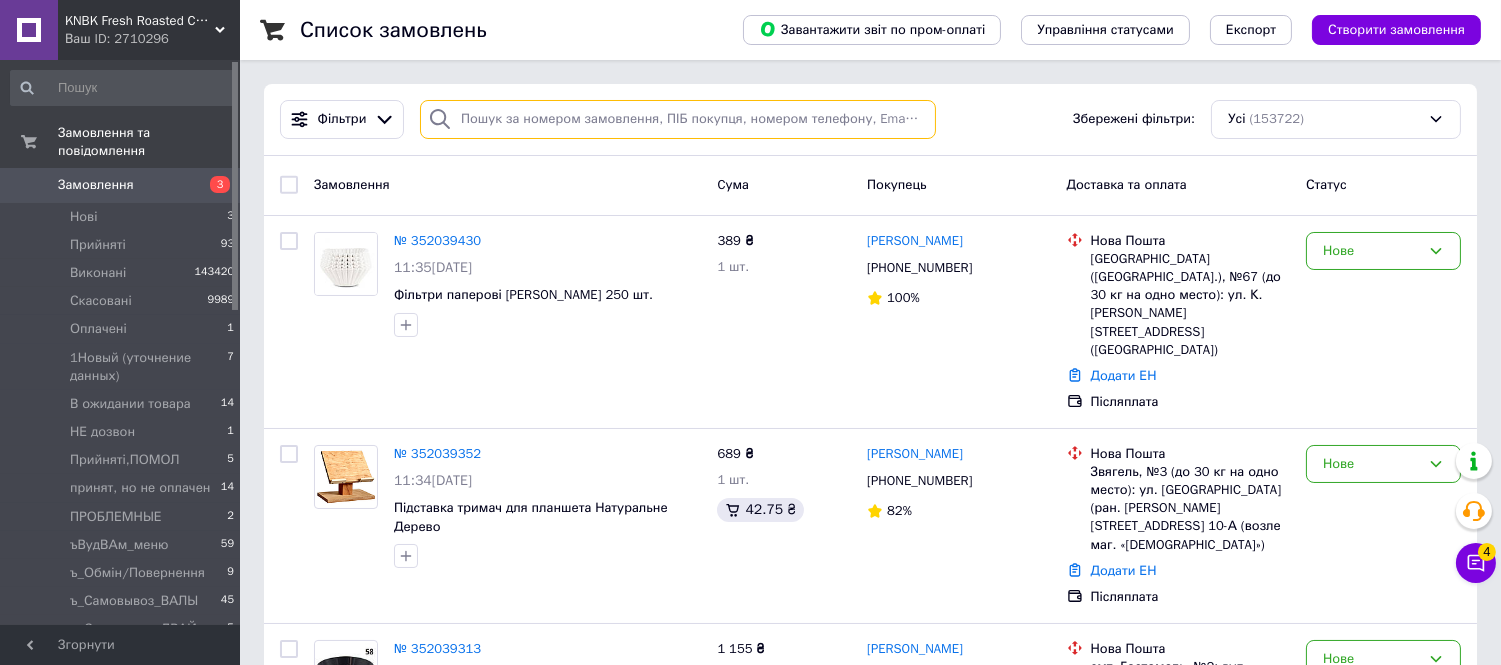 click at bounding box center (678, 119) 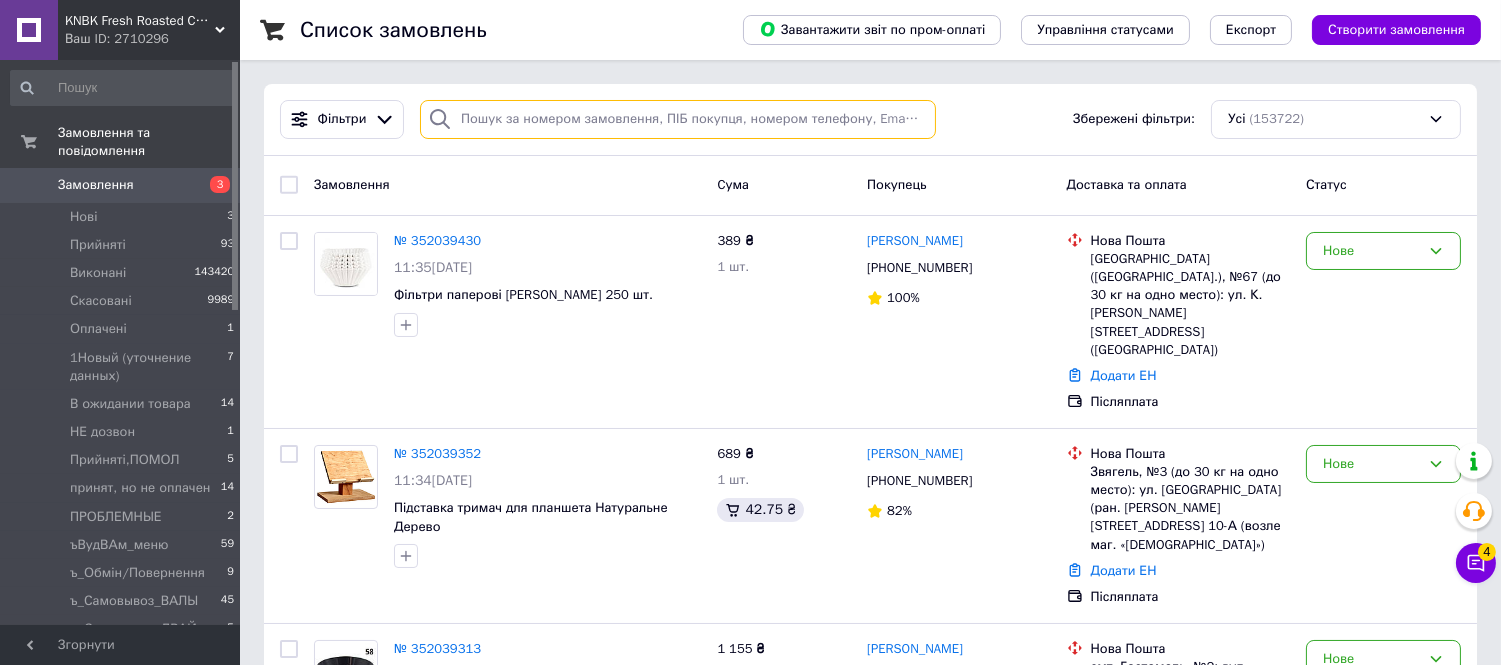 paste on "350555361" 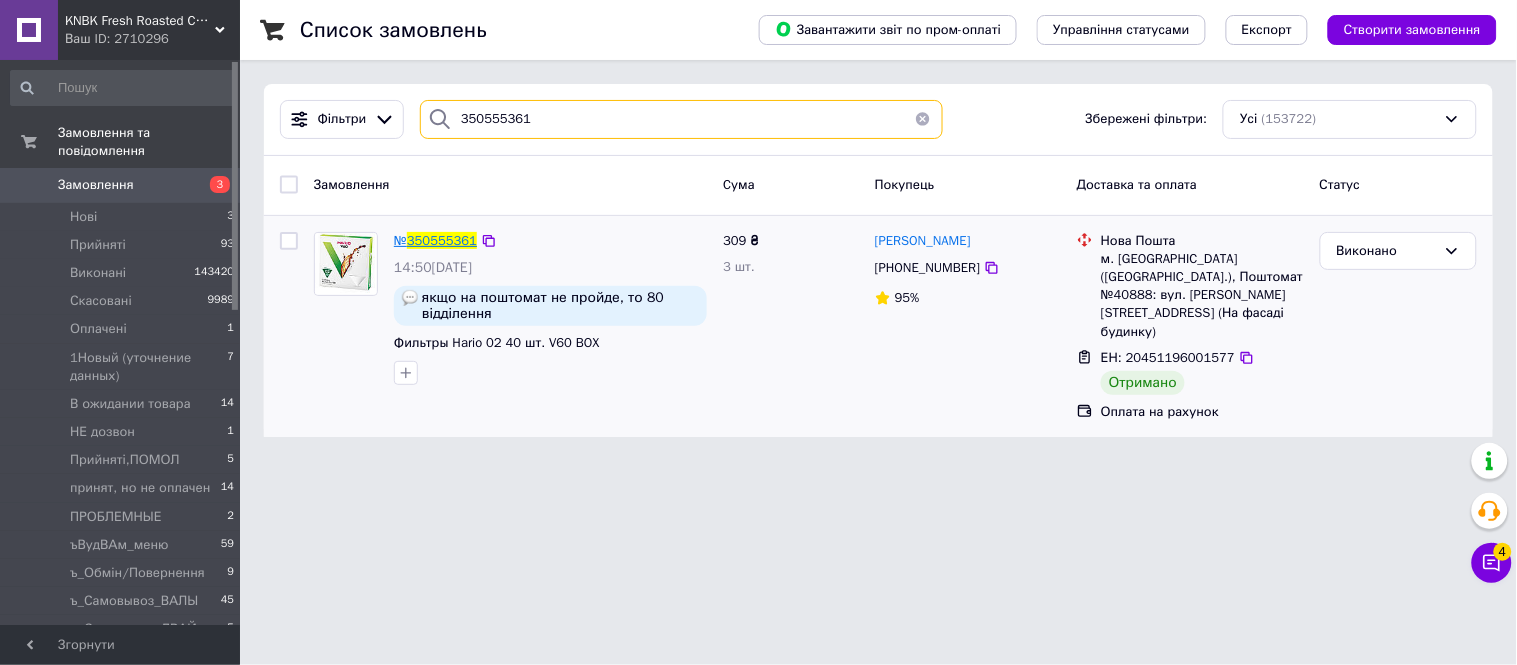 type on "350555361" 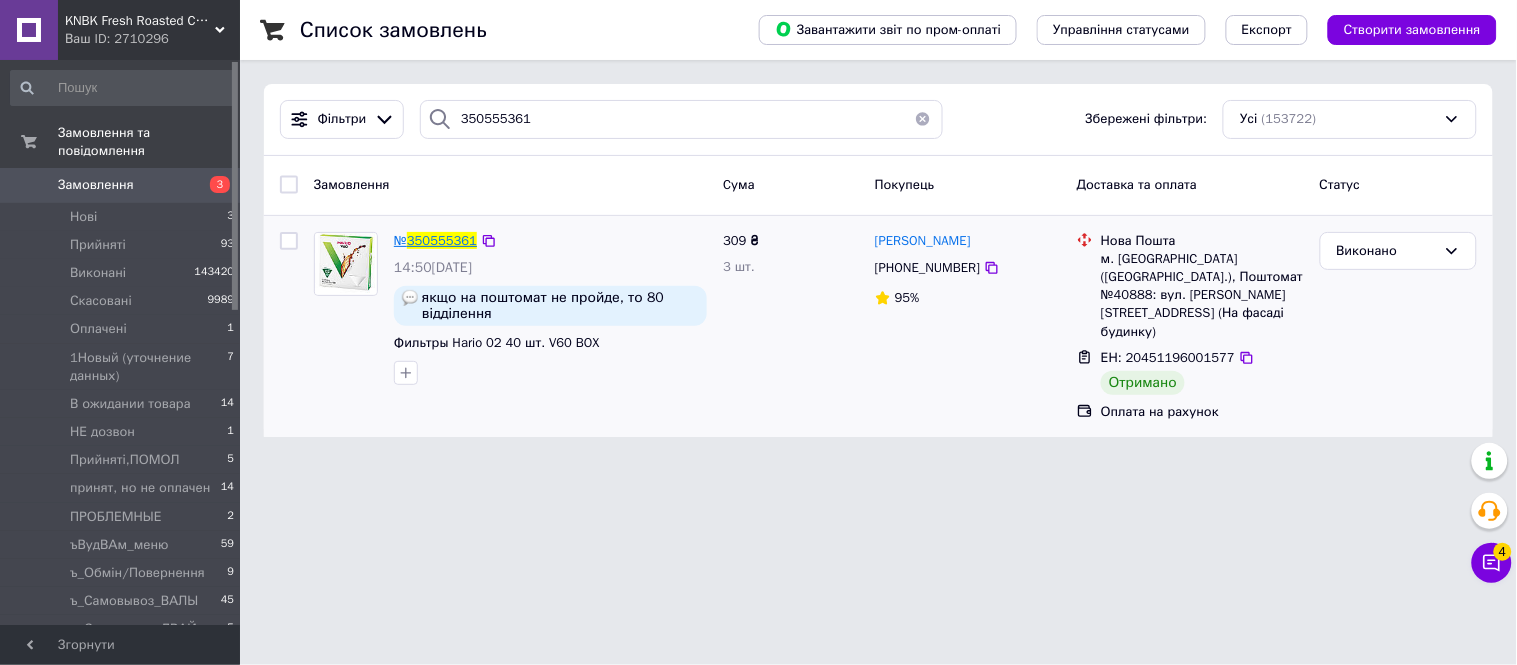 click on "350555361" at bounding box center [442, 240] 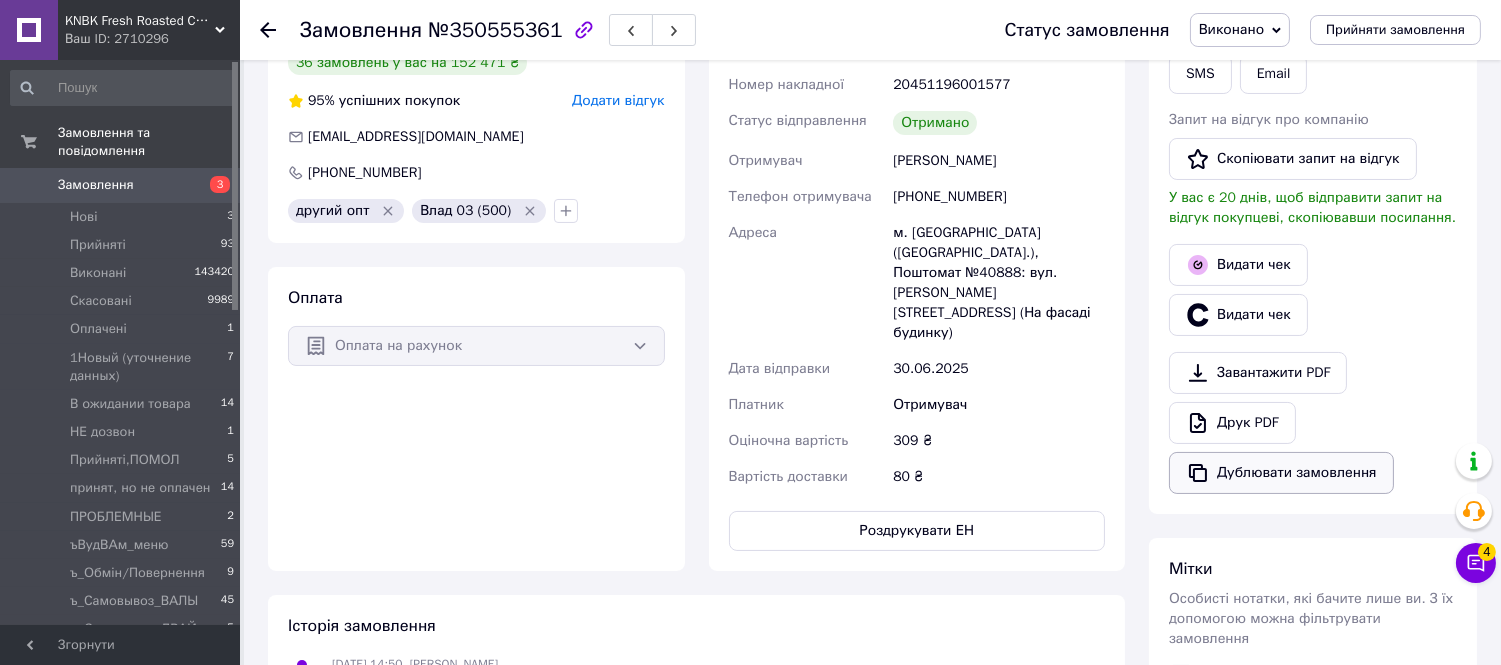 scroll, scrollTop: 555, scrollLeft: 0, axis: vertical 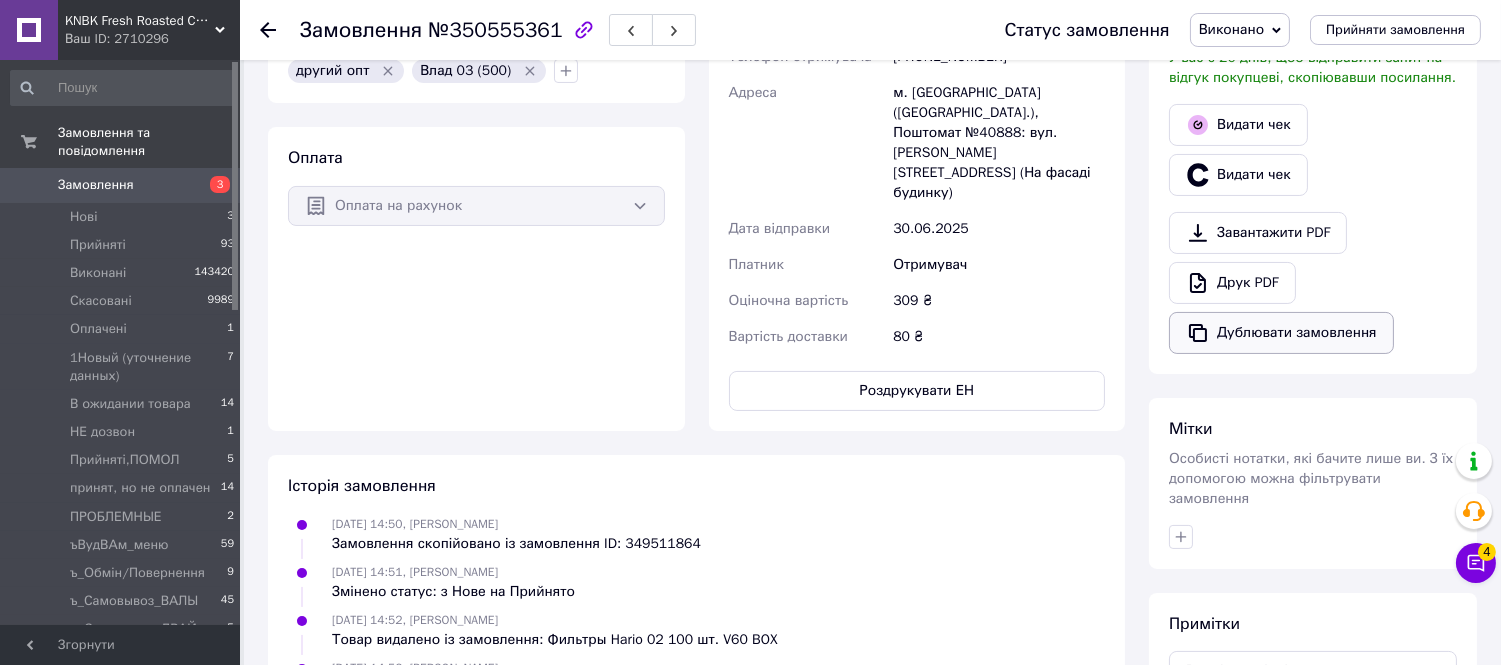 click on "Дублювати замовлення" at bounding box center (1281, 333) 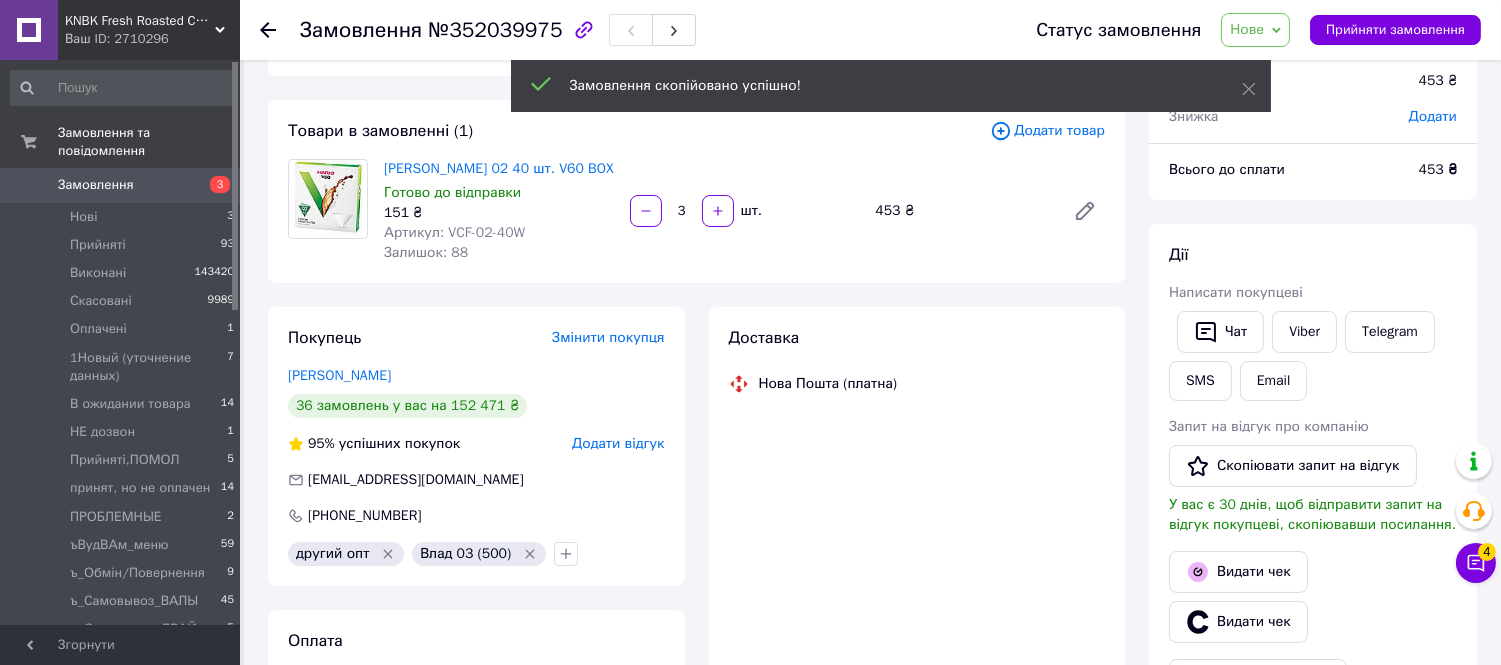 scroll, scrollTop: 111, scrollLeft: 0, axis: vertical 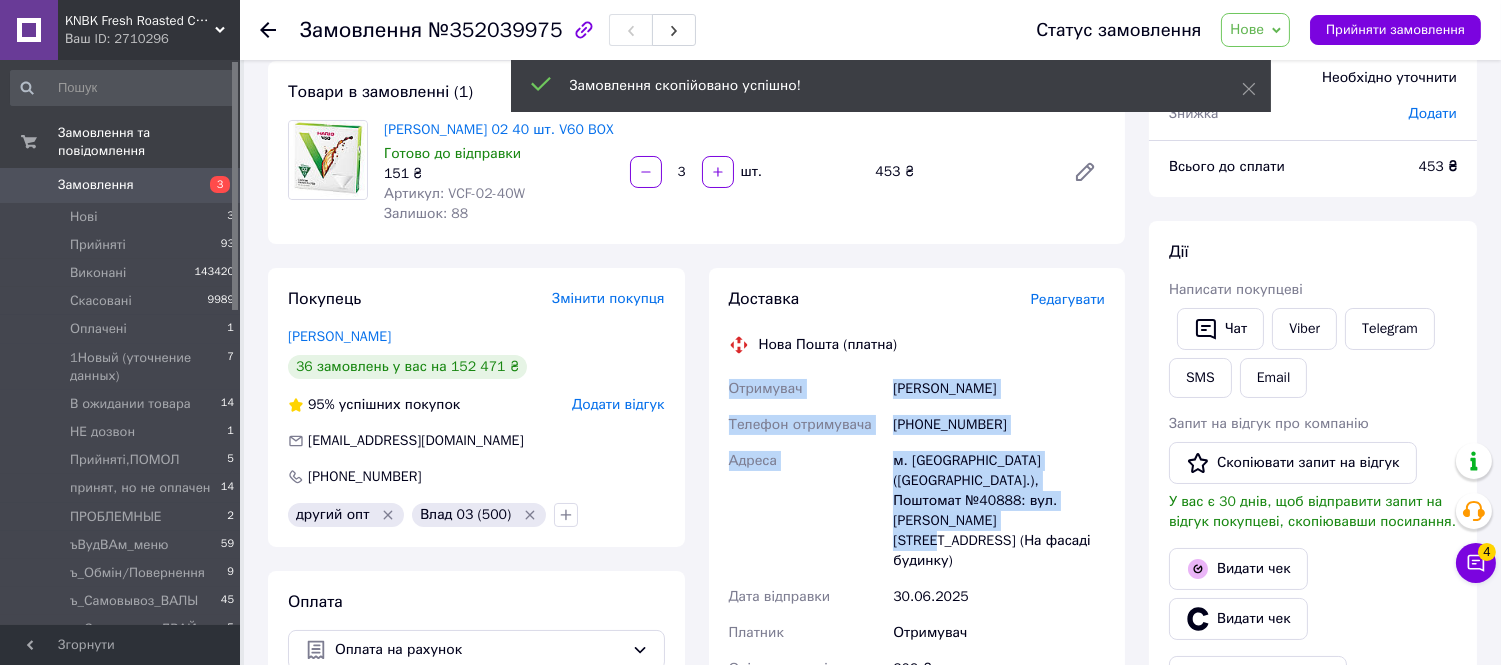 drag, startPoint x: 722, startPoint y: 385, endPoint x: 1008, endPoint y: 511, distance: 312.5252 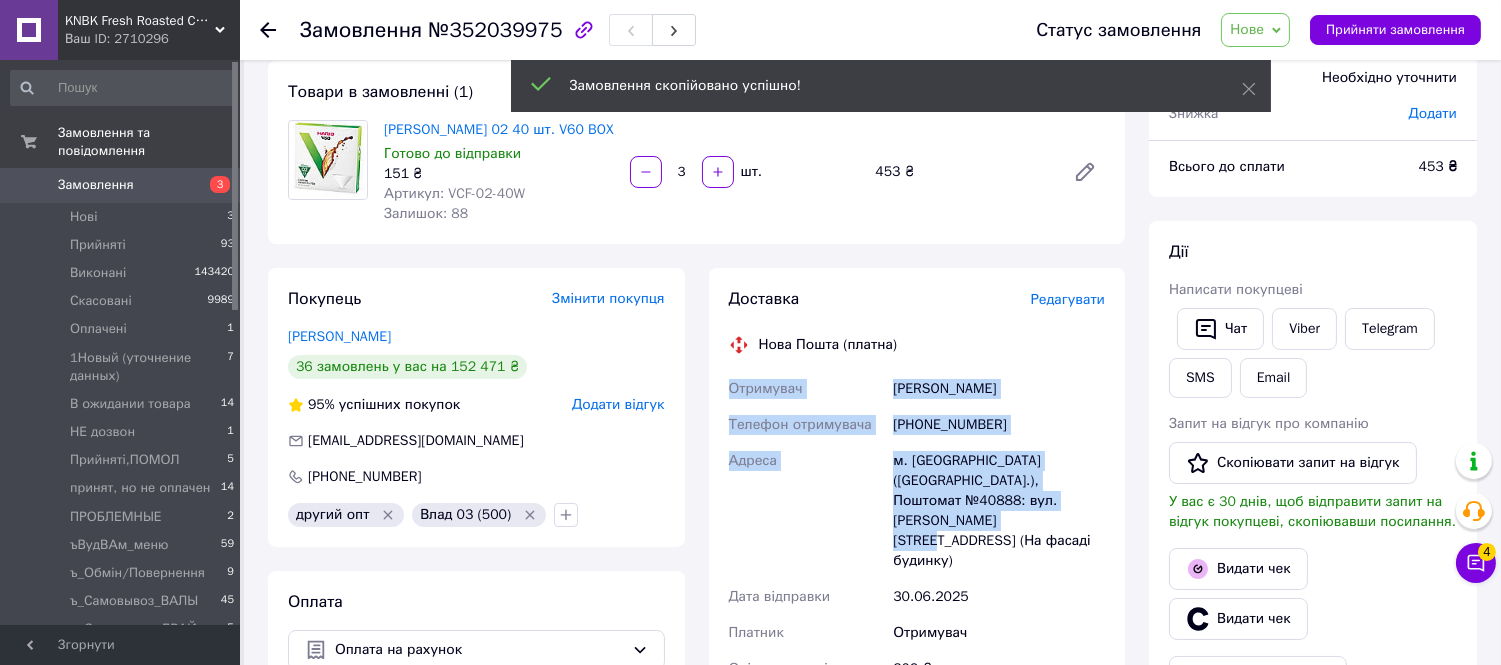click on "Доставка Редагувати Нова Пошта (платна) Отримувач [PERSON_NAME] Телефон отримувача [PHONE_NUMBER] Адреса [PERSON_NAME]. [GEOGRAPHIC_DATA] ([GEOGRAPHIC_DATA].), Поштомат №40888: вул. [PERSON_NAME][STREET_ADDRESS] (На фасаді будинку) [PERSON_NAME] відправки [DATE] Платник Отримувач Оціночна вартість 309 ₴ Передати номер або Згенерувати ЕН Платник Отримувач Відправник Прізвище отримувача [PERSON_NAME] Ім'я отримувача [PERSON_NAME] батькові отримувача Телефон отримувача [PHONE_NUMBER] Тип доставки У відділенні Кур'єром В поштоматі Місто м. [GEOGRAPHIC_DATA] ([GEOGRAPHIC_DATA].) Відділення Поштомат №40888: вул. [PERSON_NAME][STREET_ADDRESS] (На фасаді будинку) 309 < 2025" at bounding box center (917, 584) 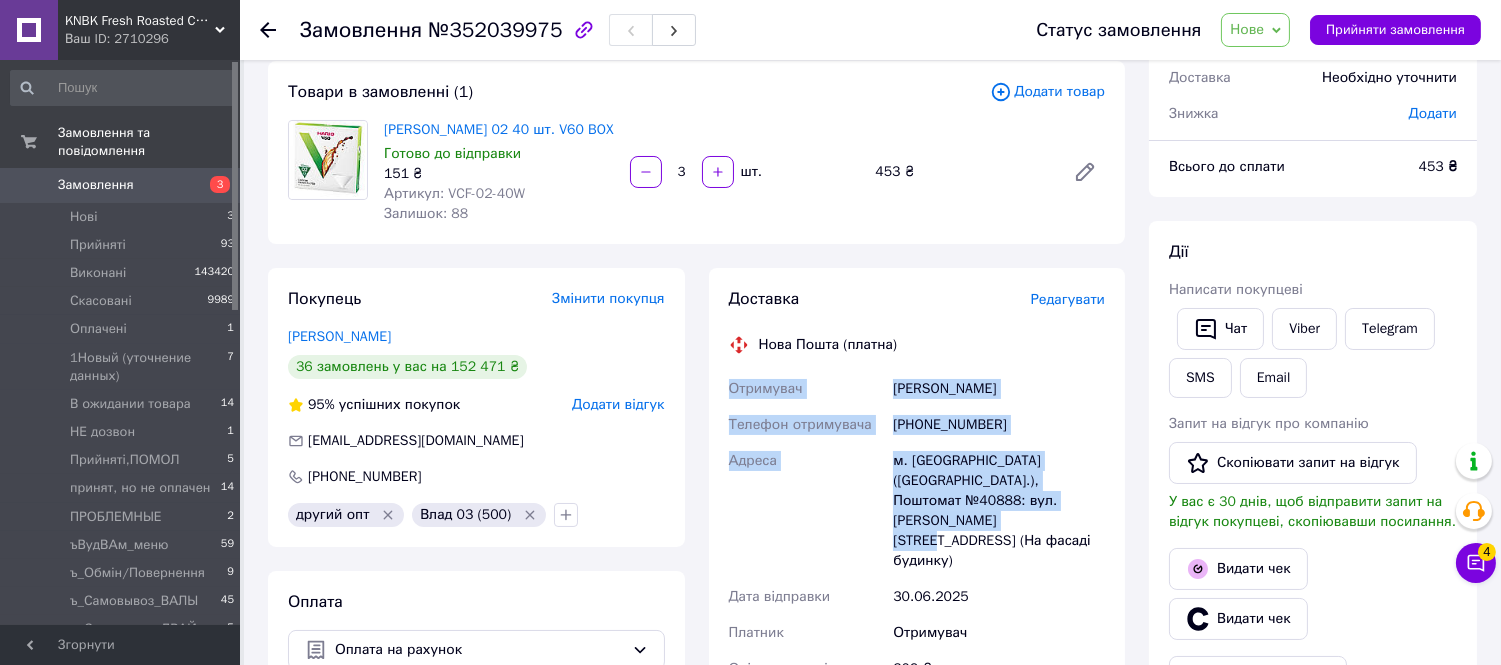 click on "Нове" at bounding box center (1247, 29) 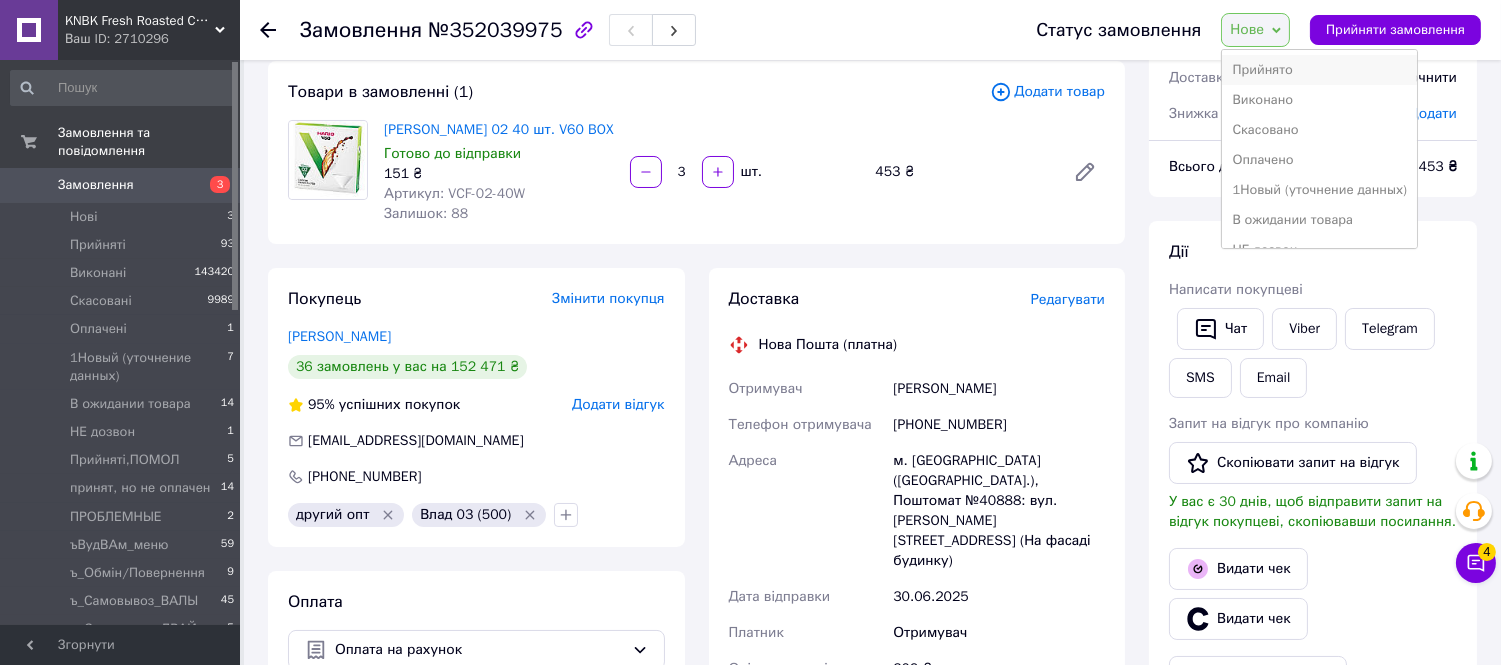 click on "Прийнято" at bounding box center [1319, 70] 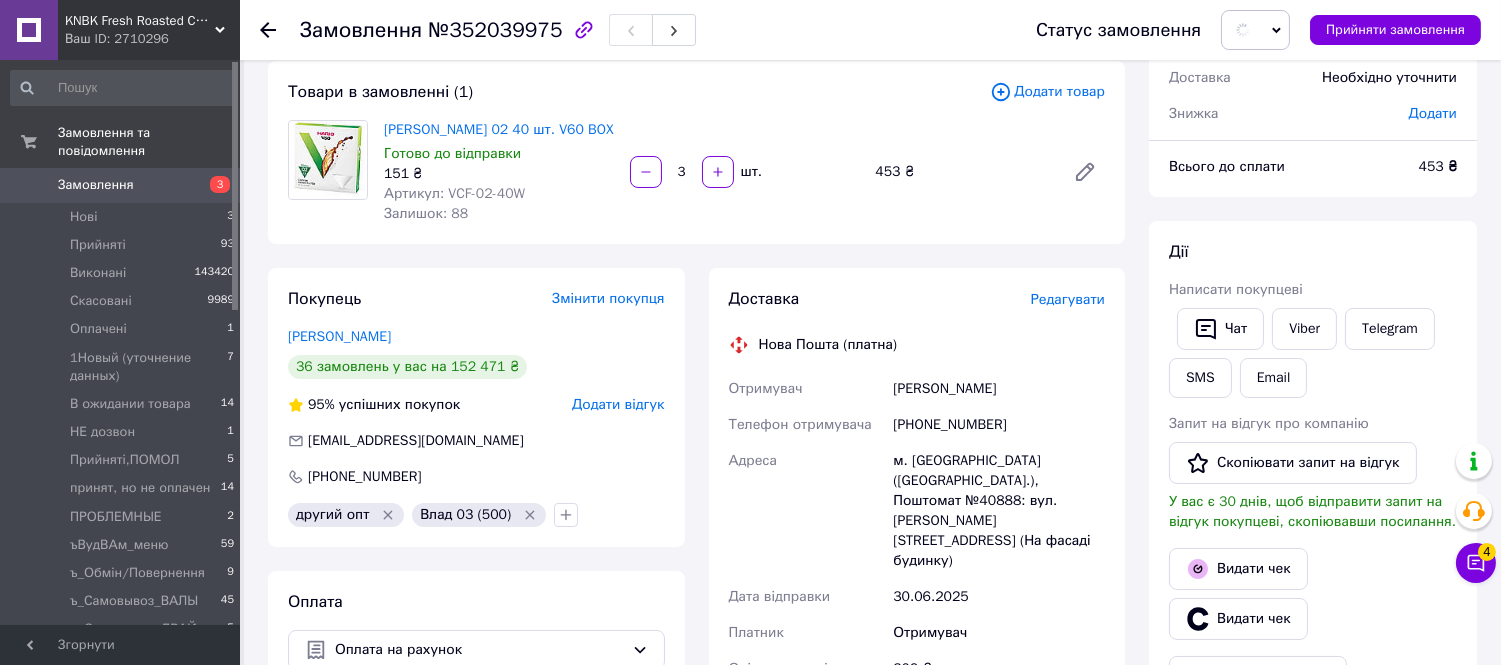 click on "Додати товар" at bounding box center (1047, 92) 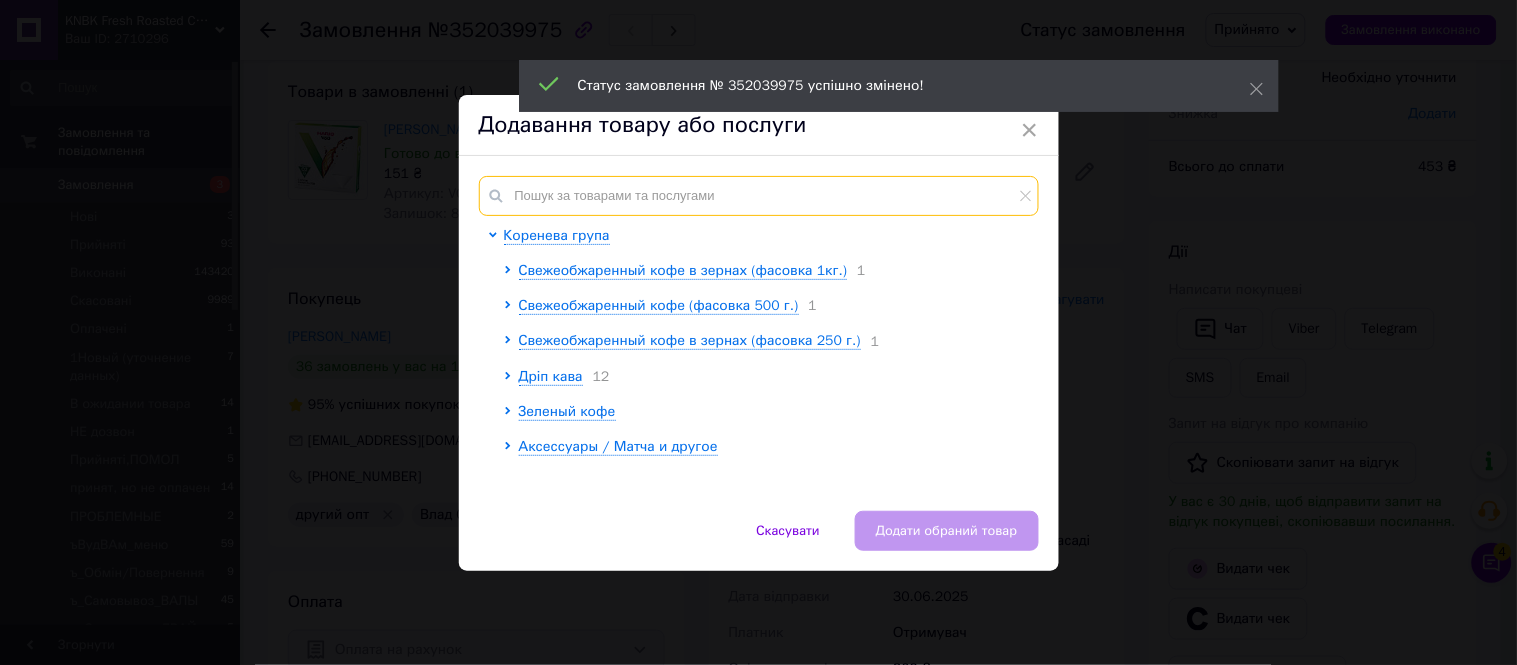click at bounding box center (759, 196) 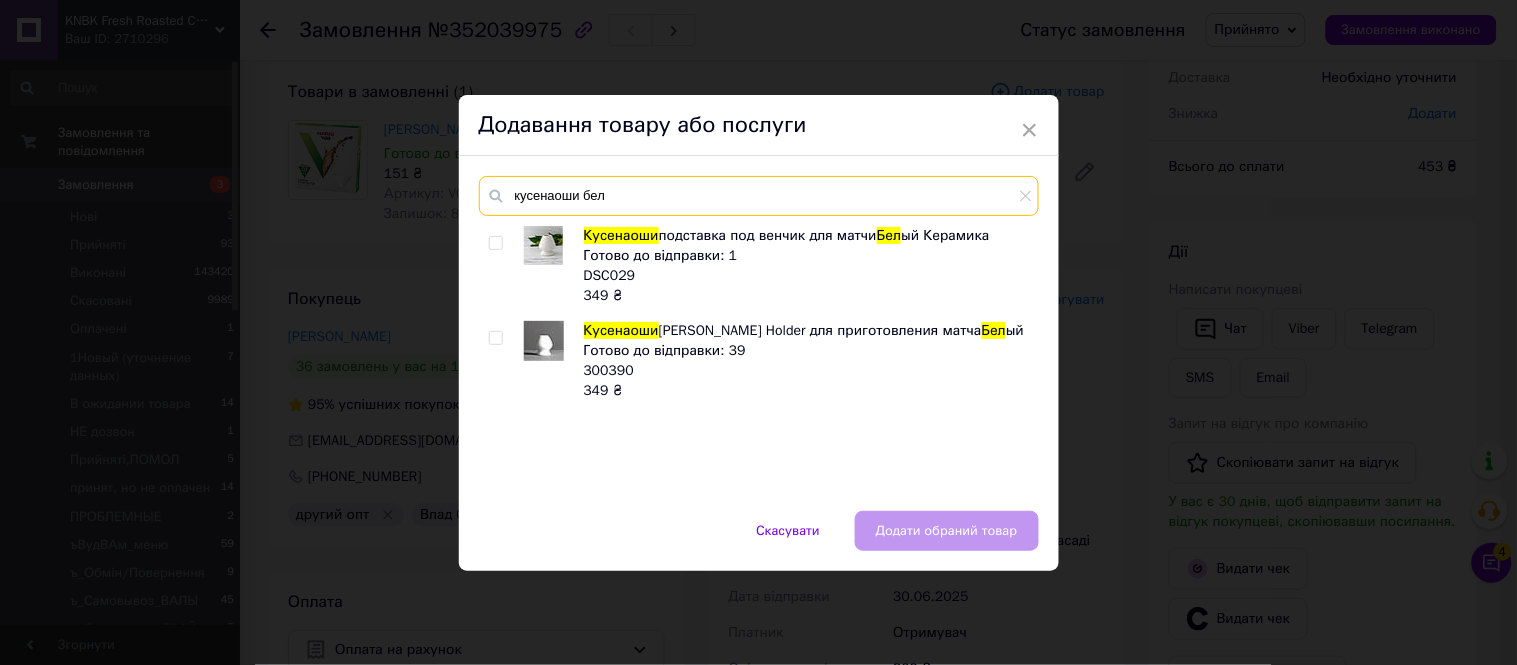 type on "кусенаоши бел" 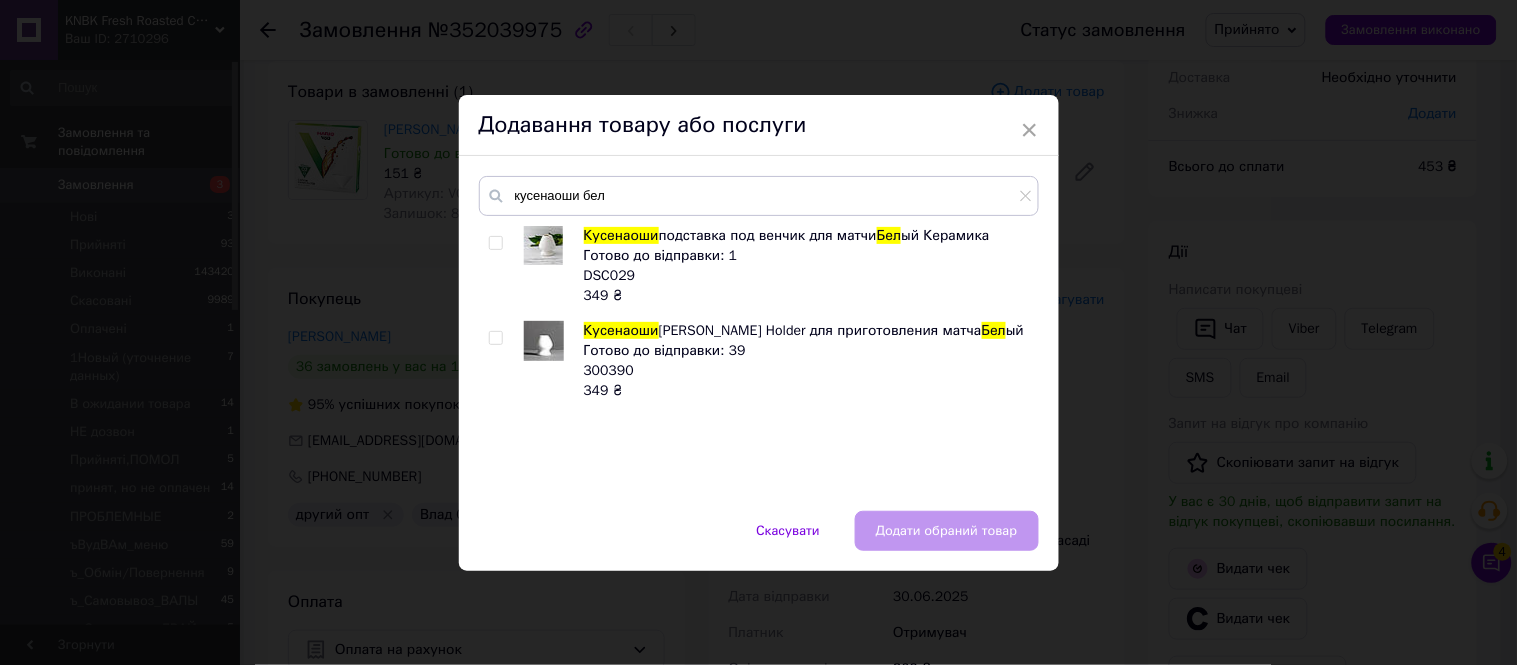 click at bounding box center (495, 243) 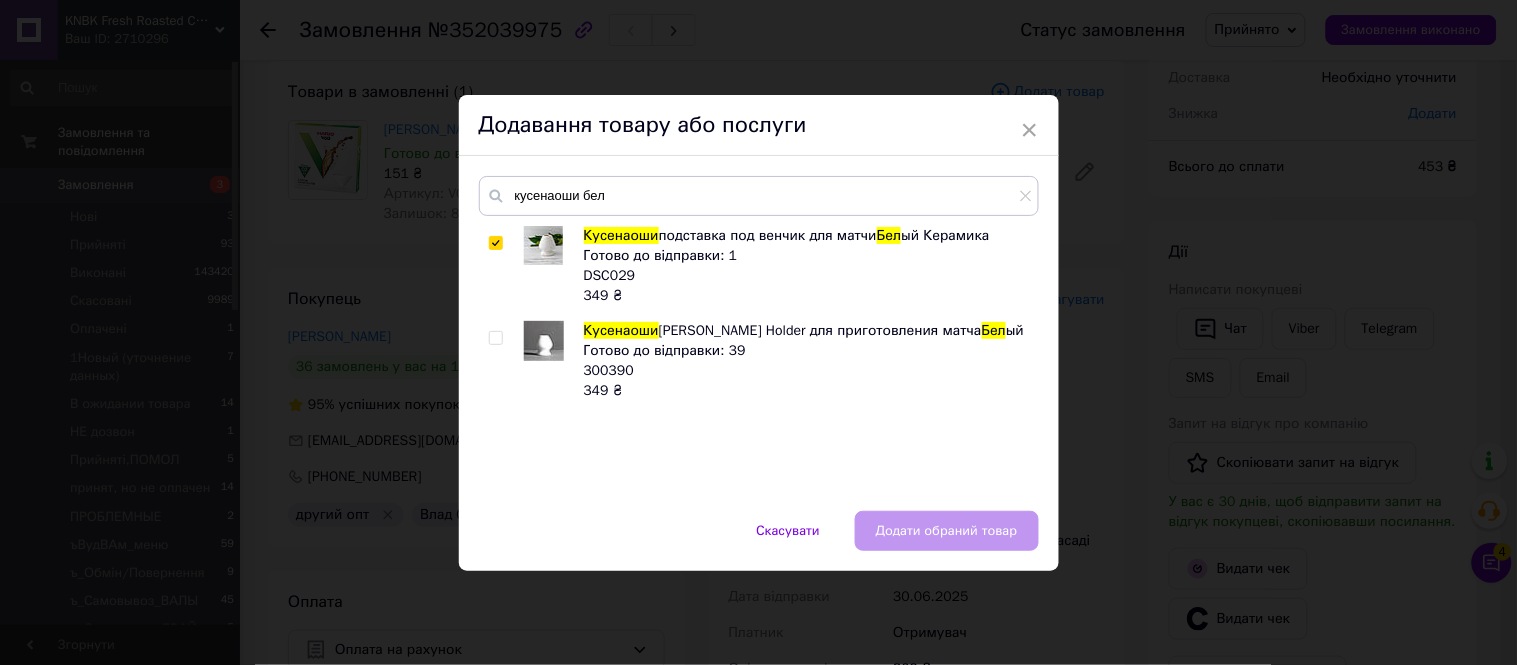 checkbox on "true" 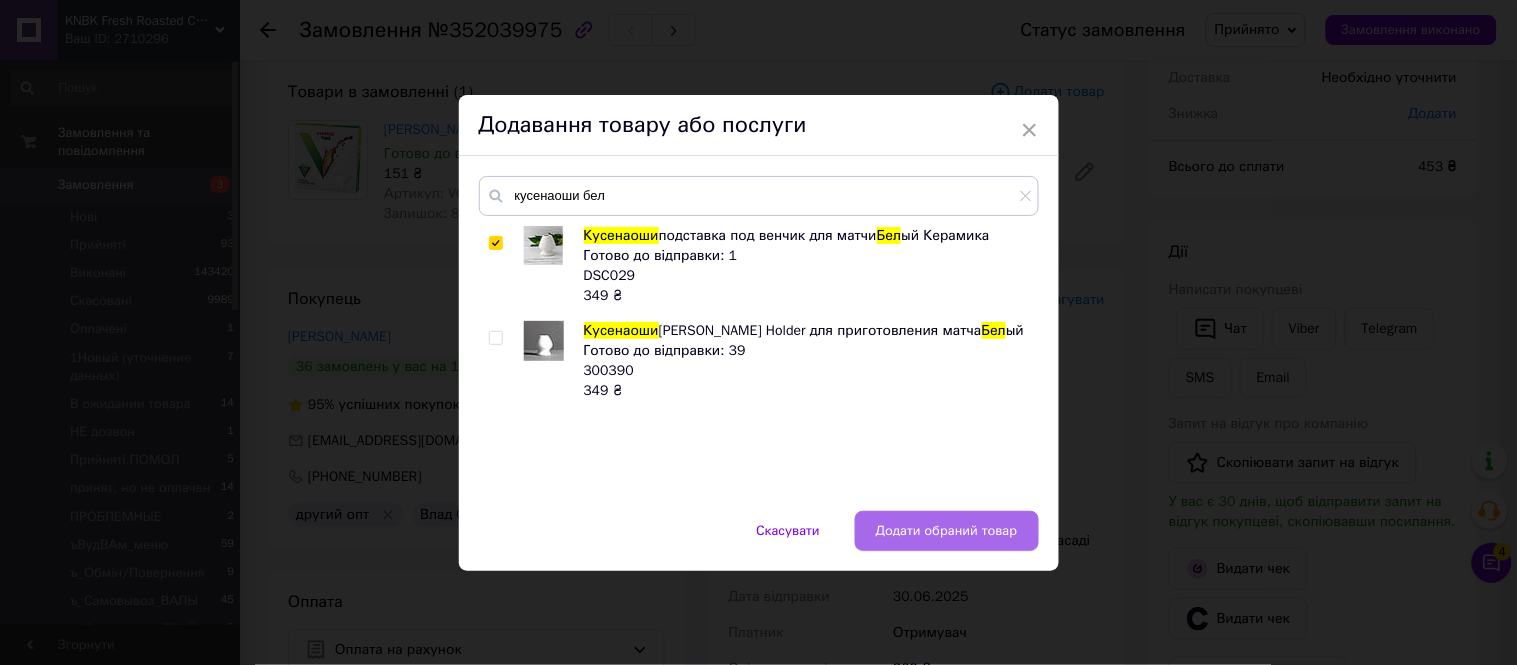 click on "Додати обраний товар" at bounding box center (947, 531) 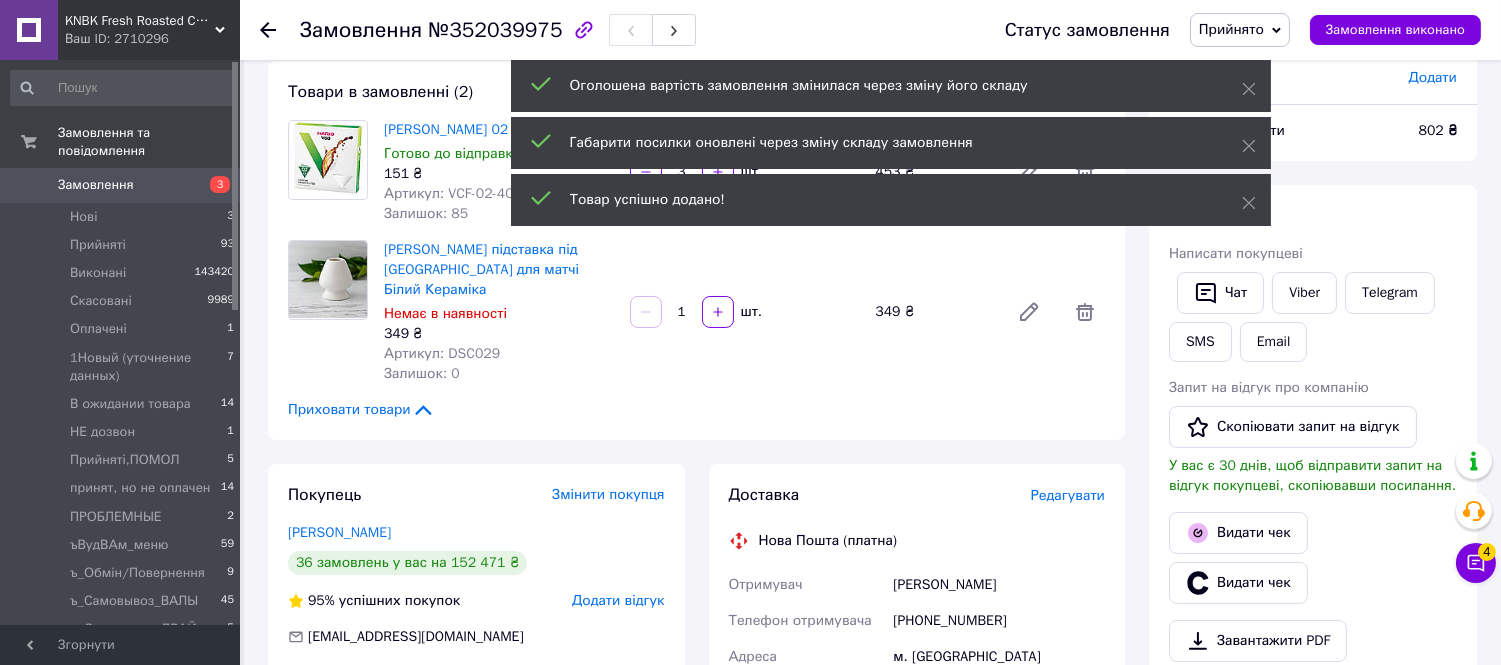 scroll, scrollTop: 0, scrollLeft: 0, axis: both 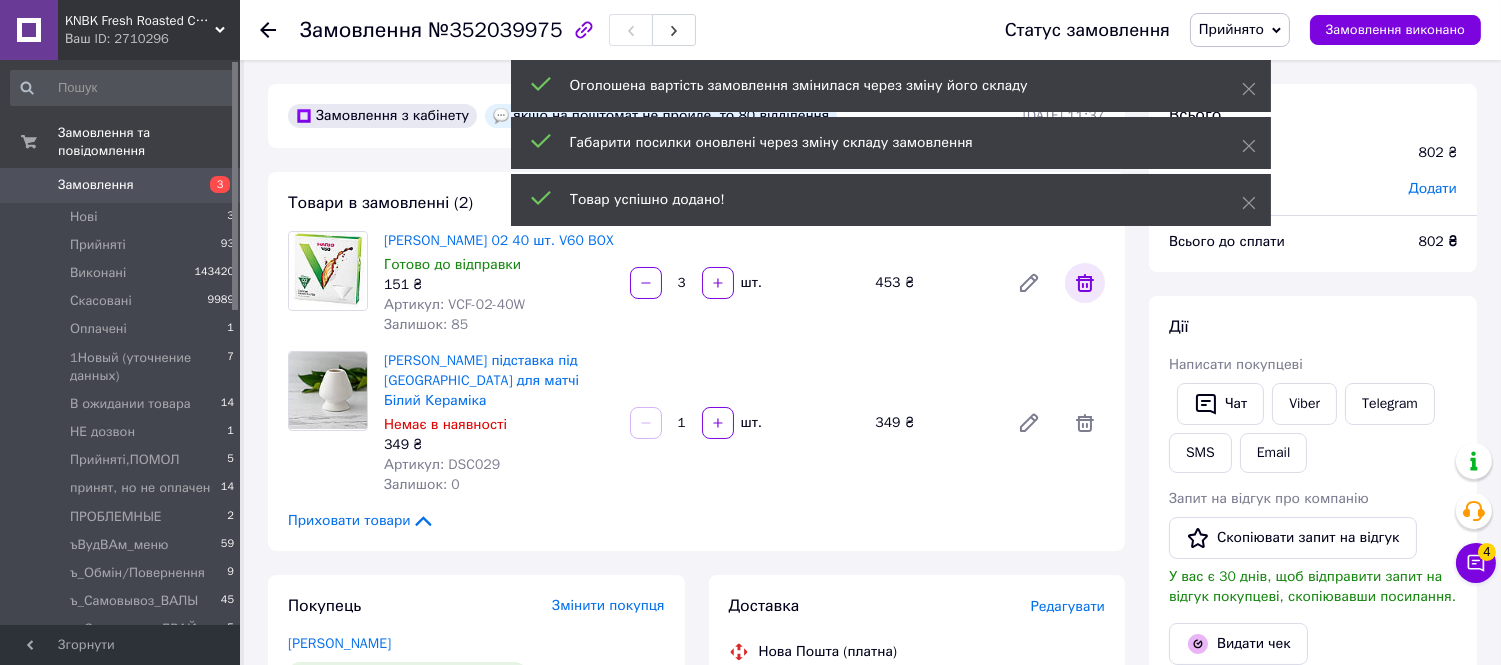 click 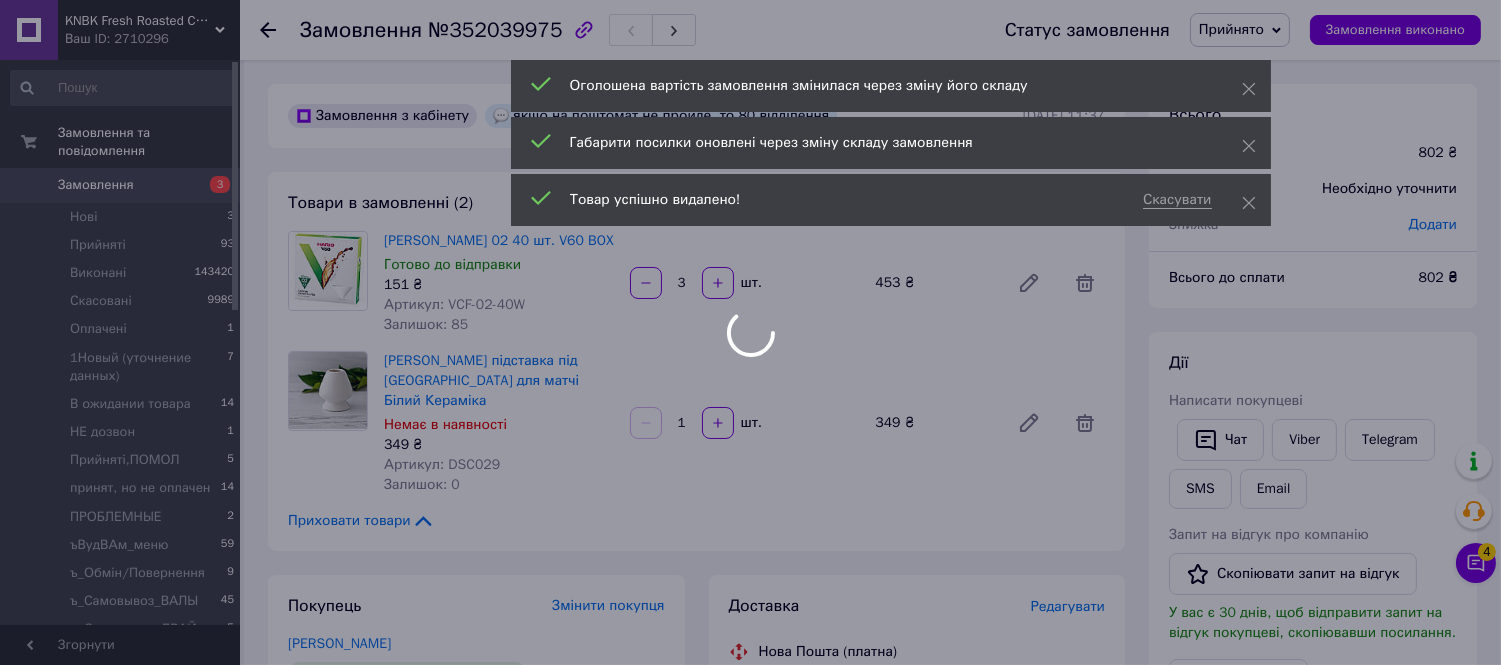 type on "1" 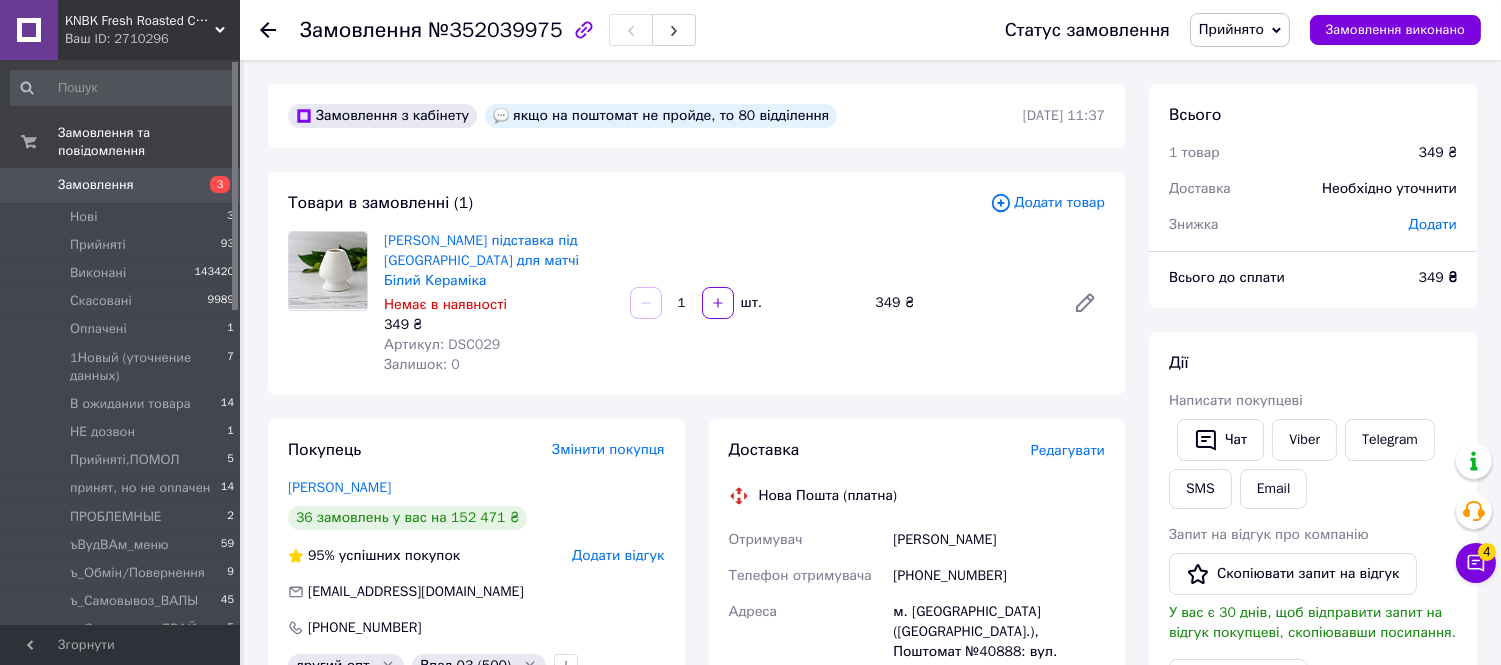 click on "Додати" at bounding box center [1433, 225] 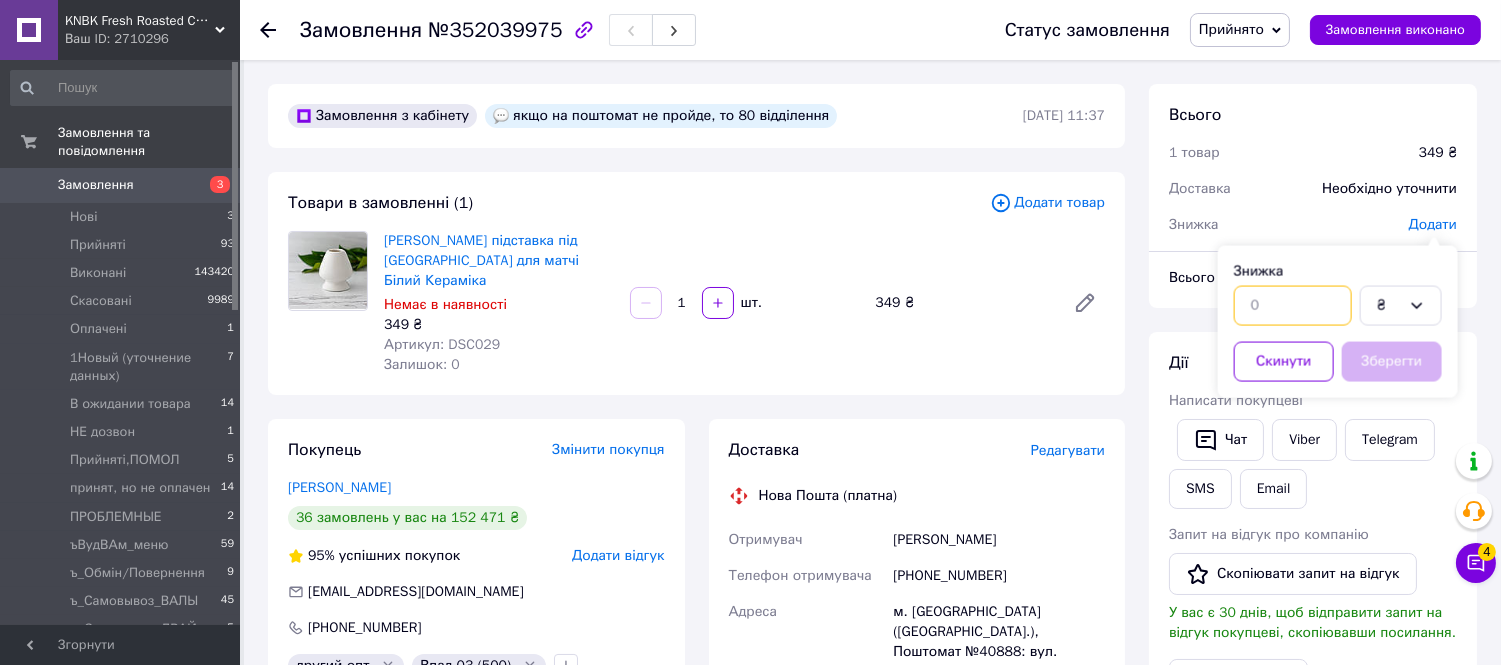 click at bounding box center (1293, 306) 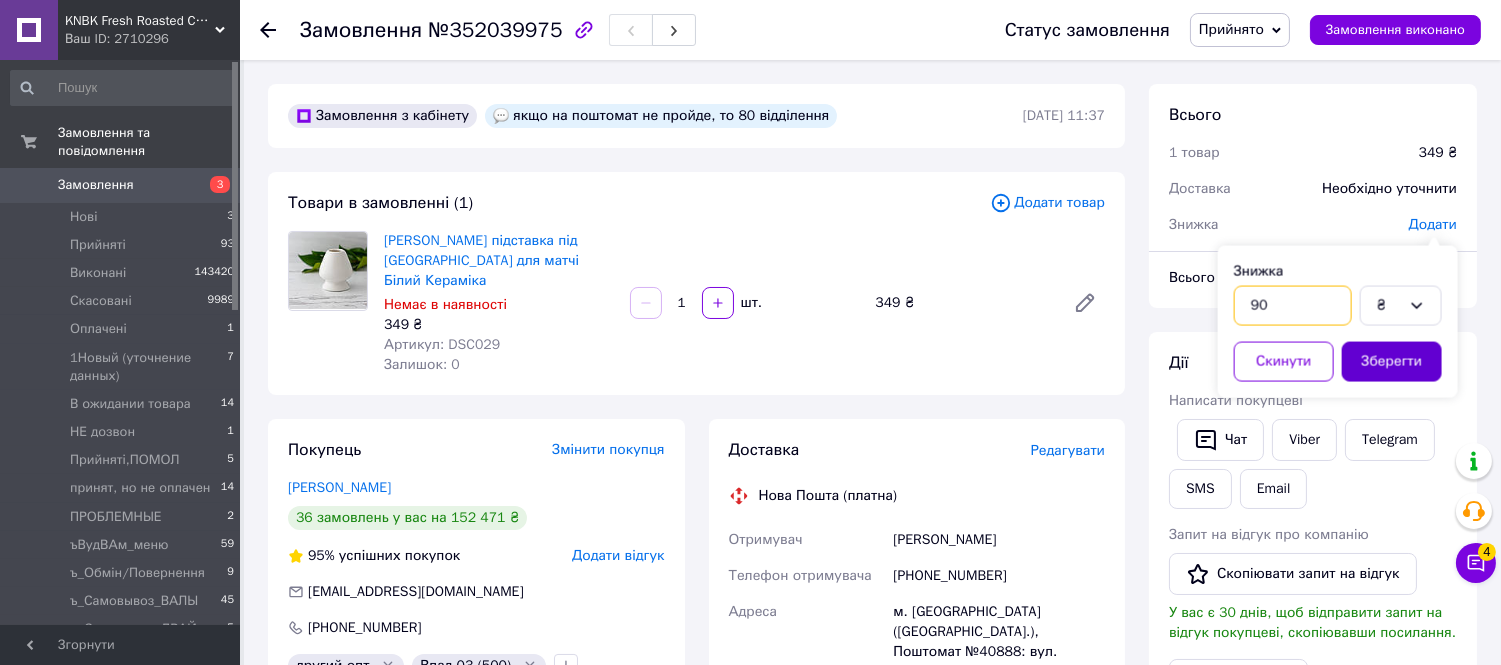 type on "90" 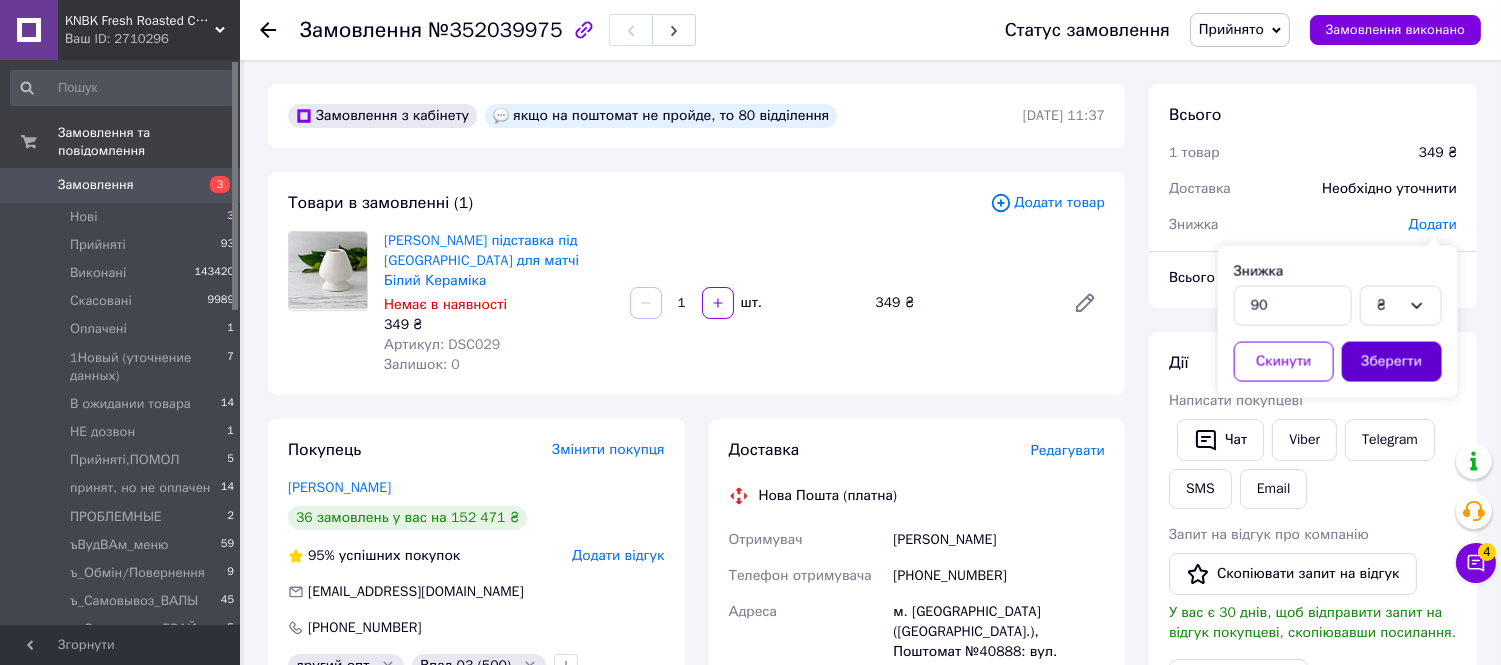 click on "Зберегти" at bounding box center [1392, 362] 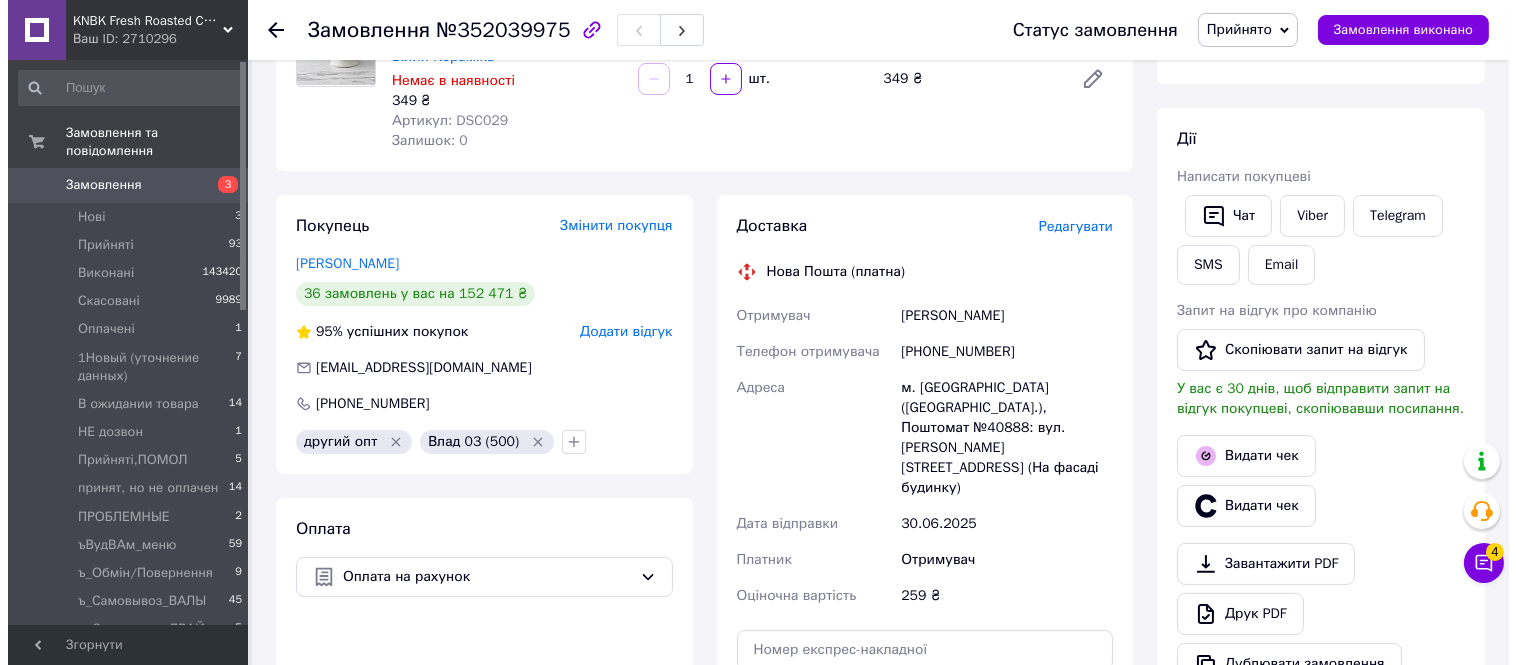 scroll, scrollTop: 222, scrollLeft: 0, axis: vertical 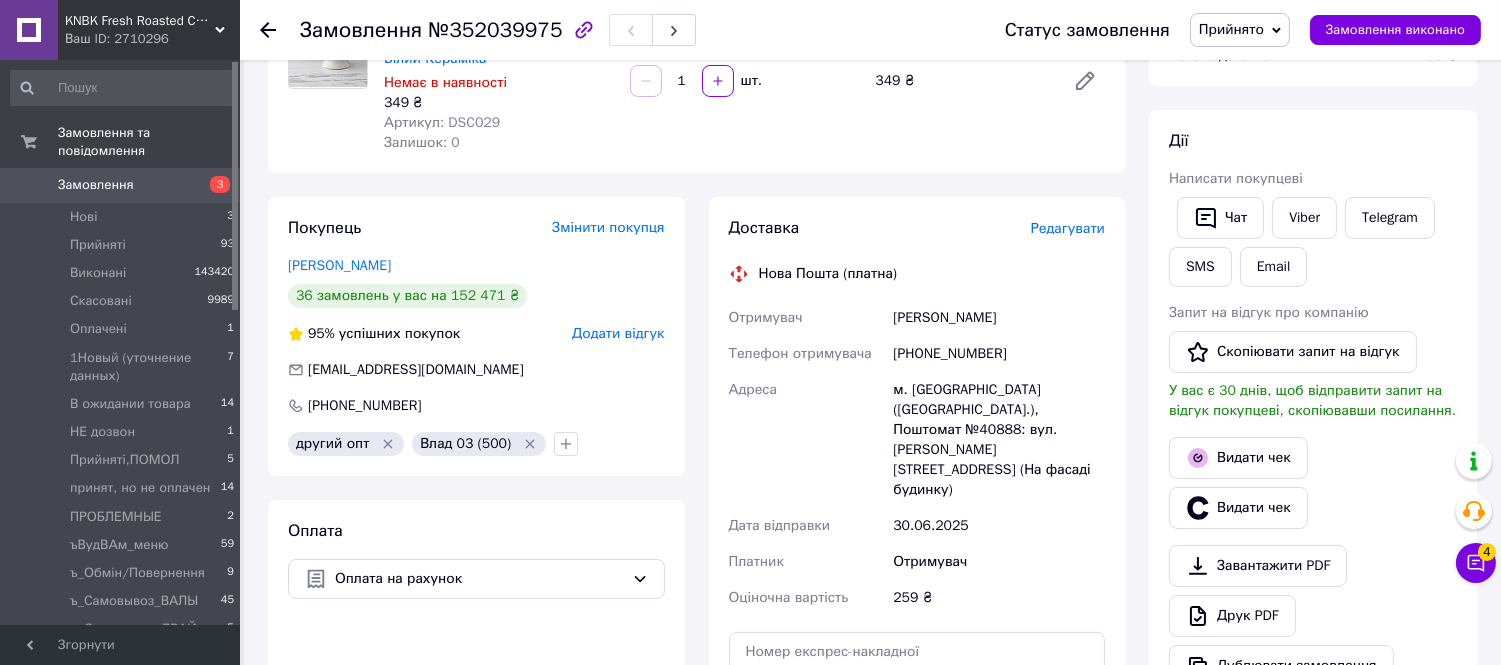 click on "Редагувати" at bounding box center [1068, 228] 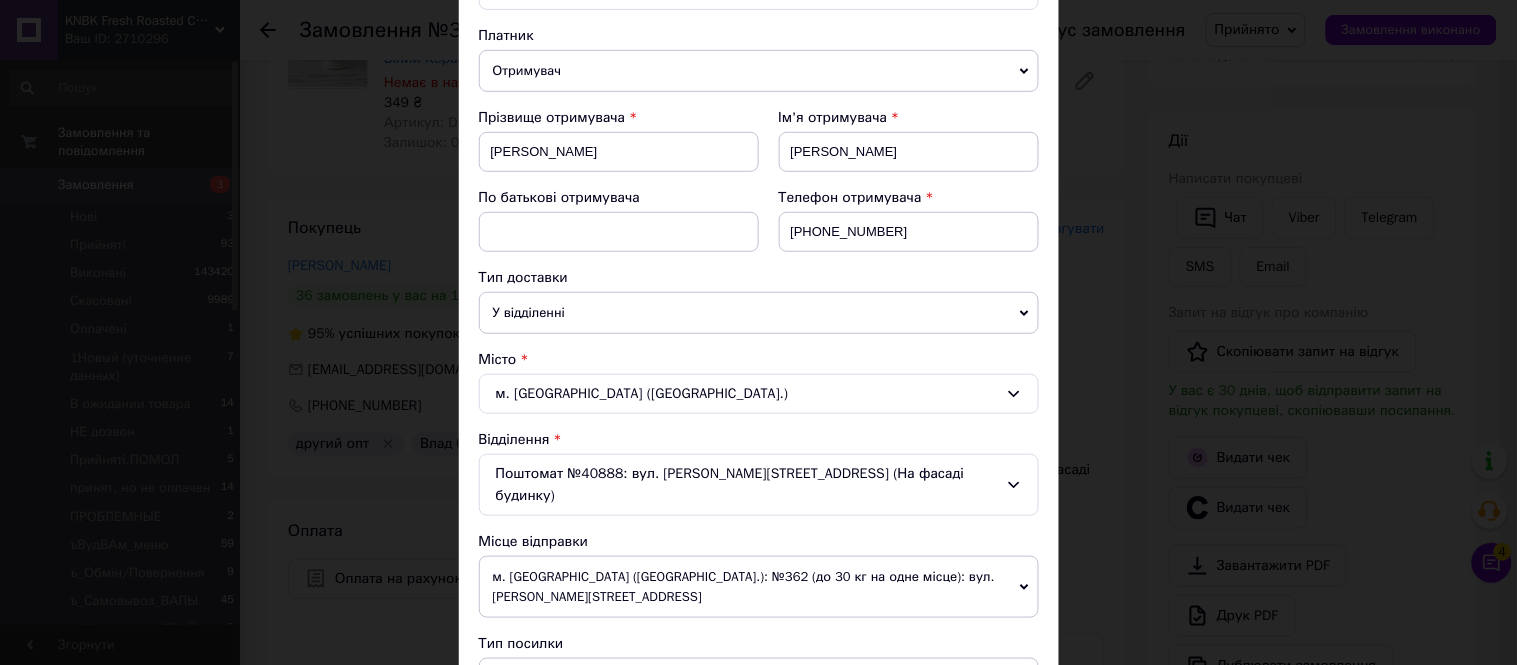 scroll, scrollTop: 333, scrollLeft: 0, axis: vertical 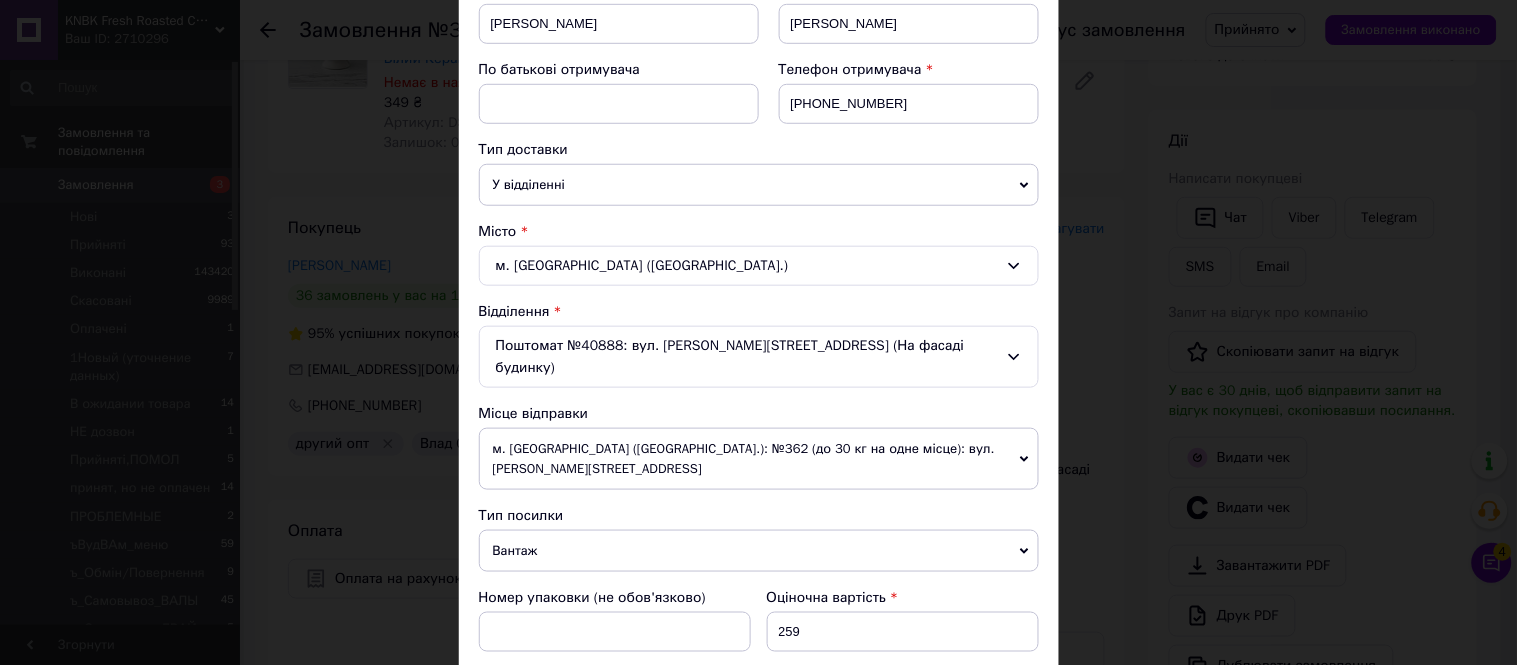 click on "У відділенні" at bounding box center [759, 185] 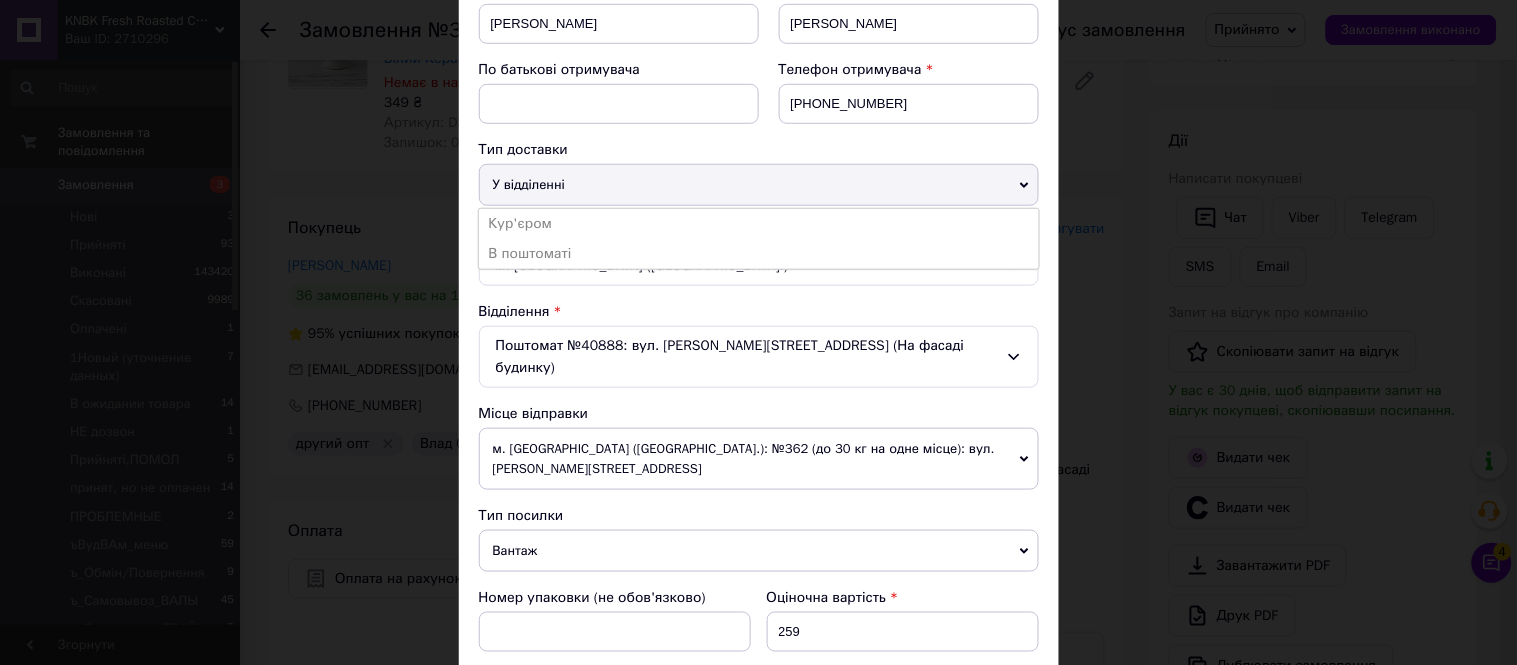 click on "У відділенні" at bounding box center [759, 185] 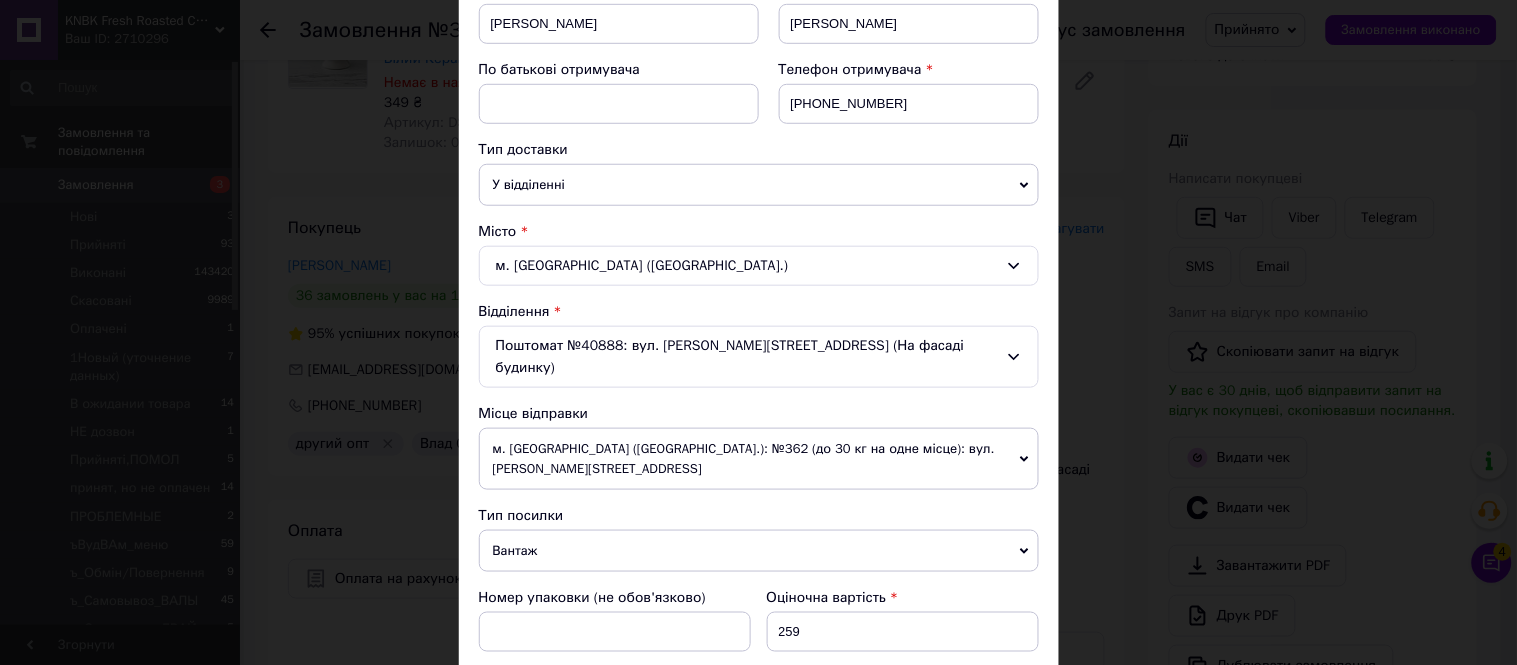 click on "Поштомат №40888: вул. [PERSON_NAME][STREET_ADDRESS] (На фасаді будинку)" at bounding box center [759, 357] 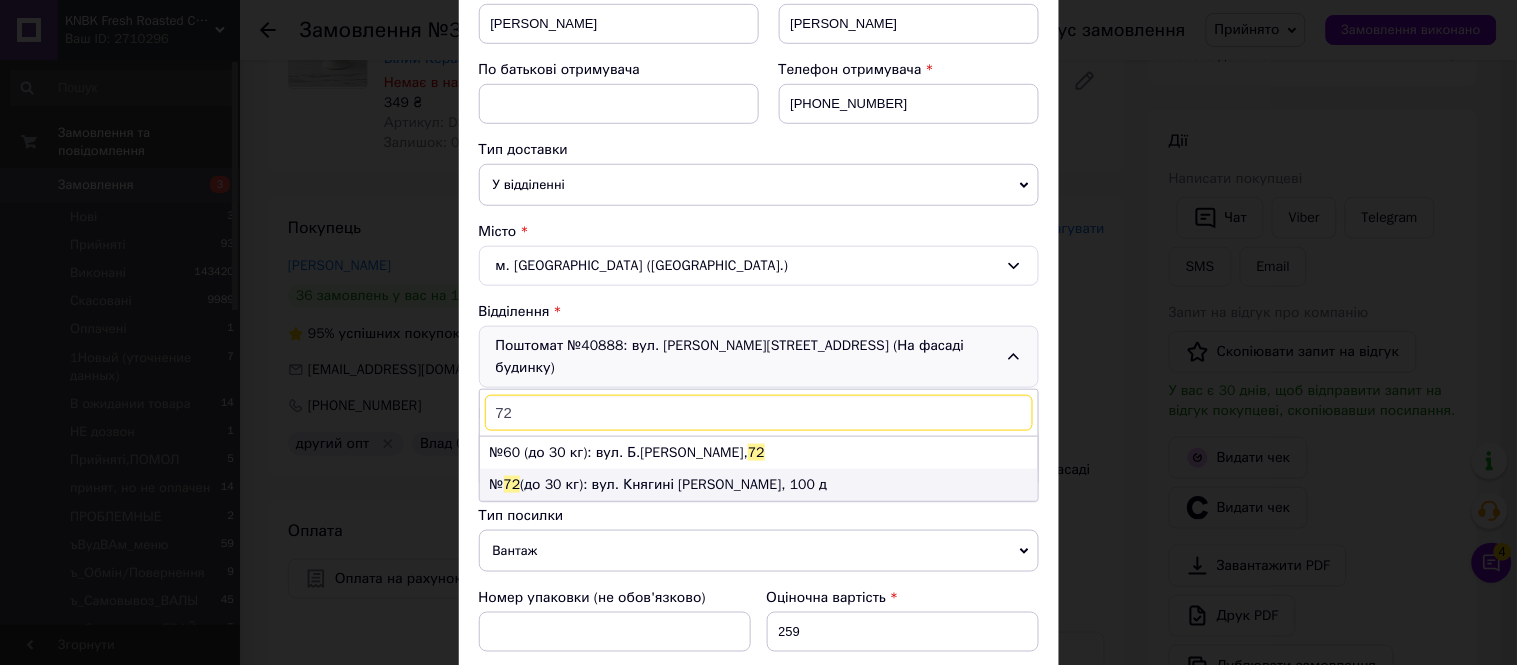 type on "72" 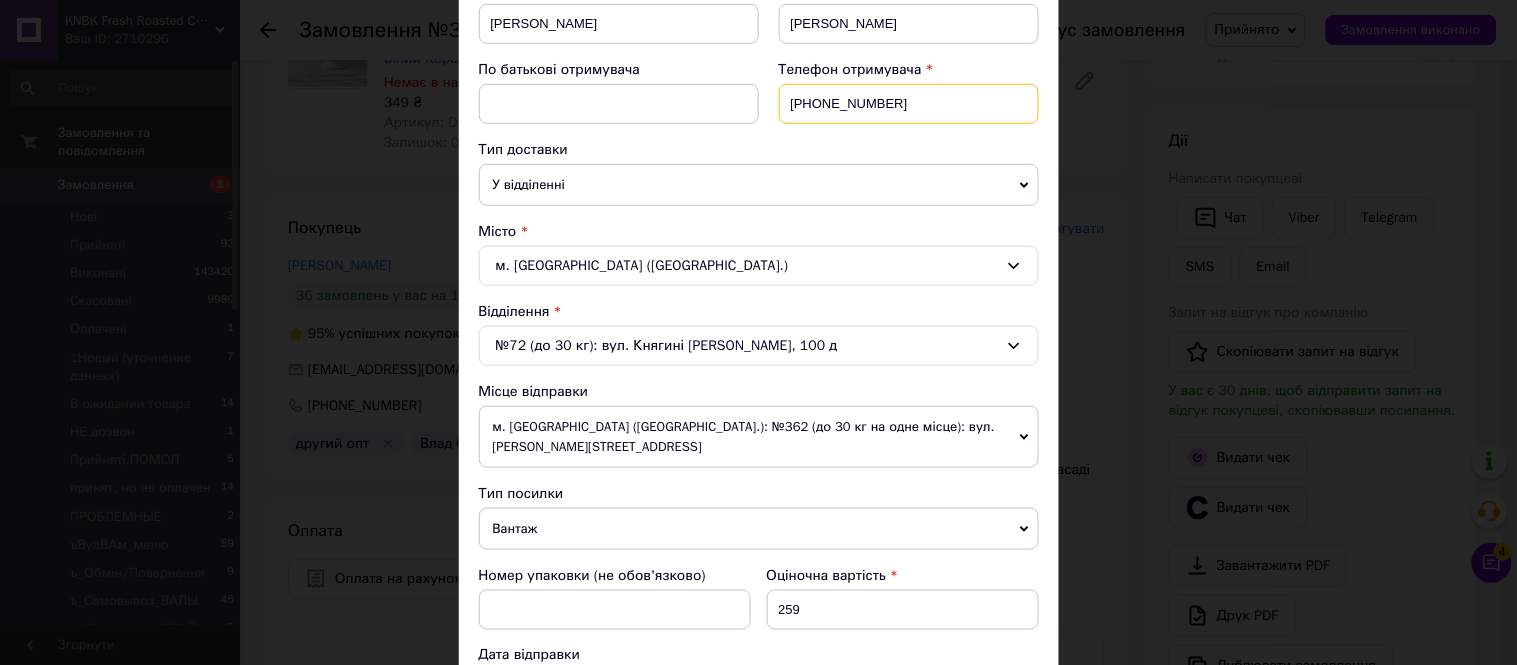 click on "[PHONE_NUMBER]" at bounding box center [909, 104] 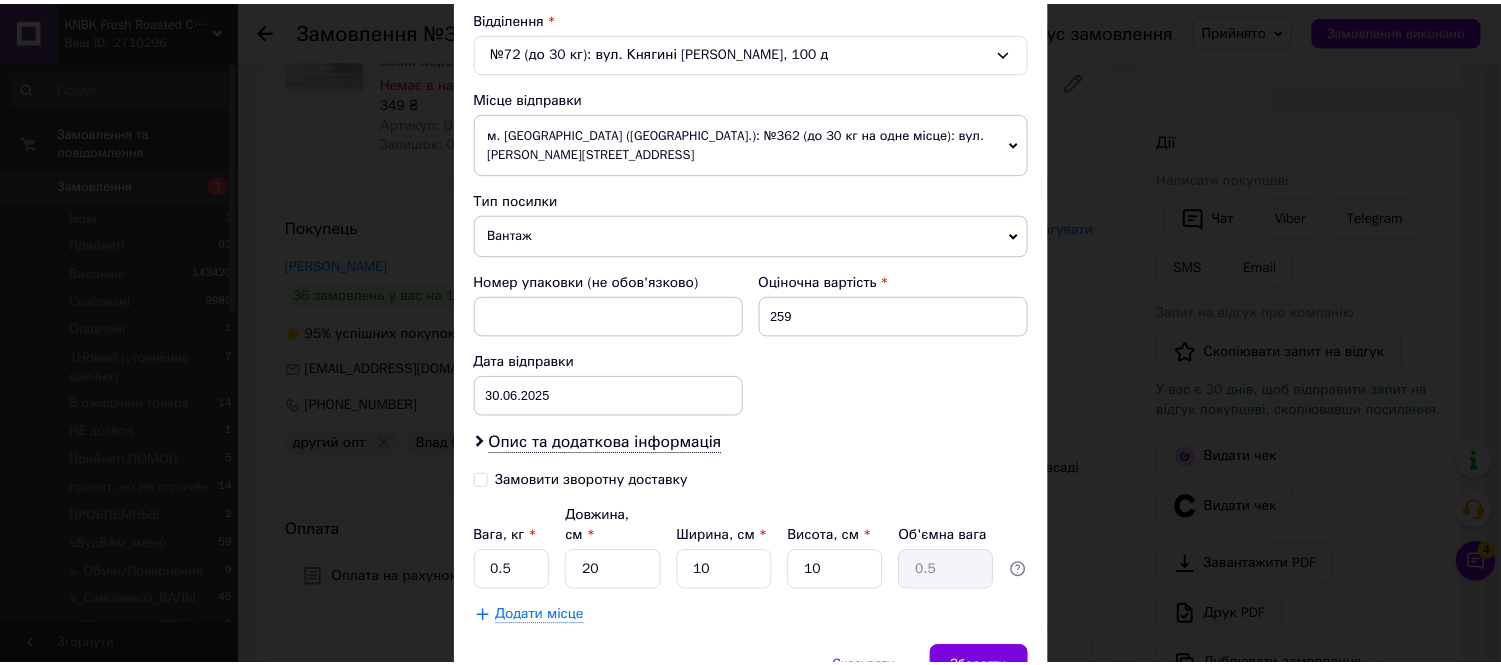 scroll, scrollTop: 666, scrollLeft: 0, axis: vertical 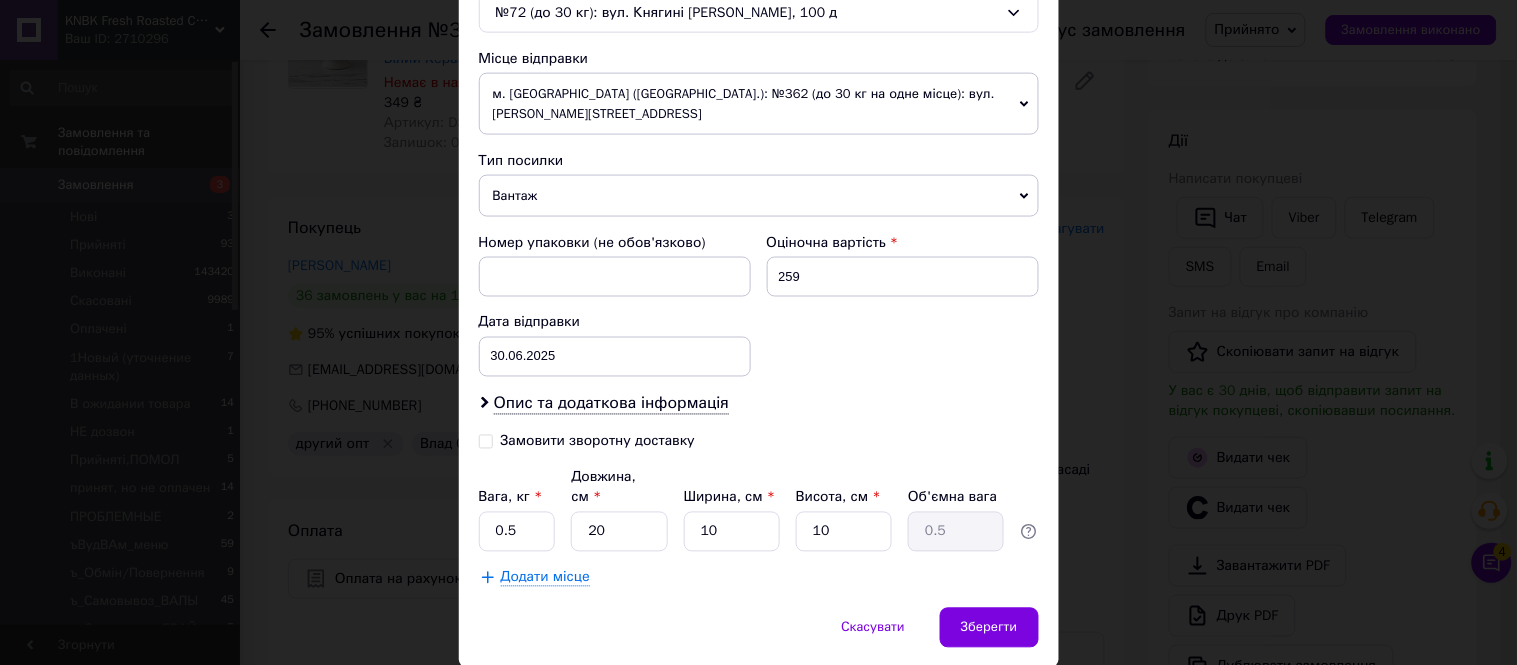 type on "[PHONE_NUMBER]" 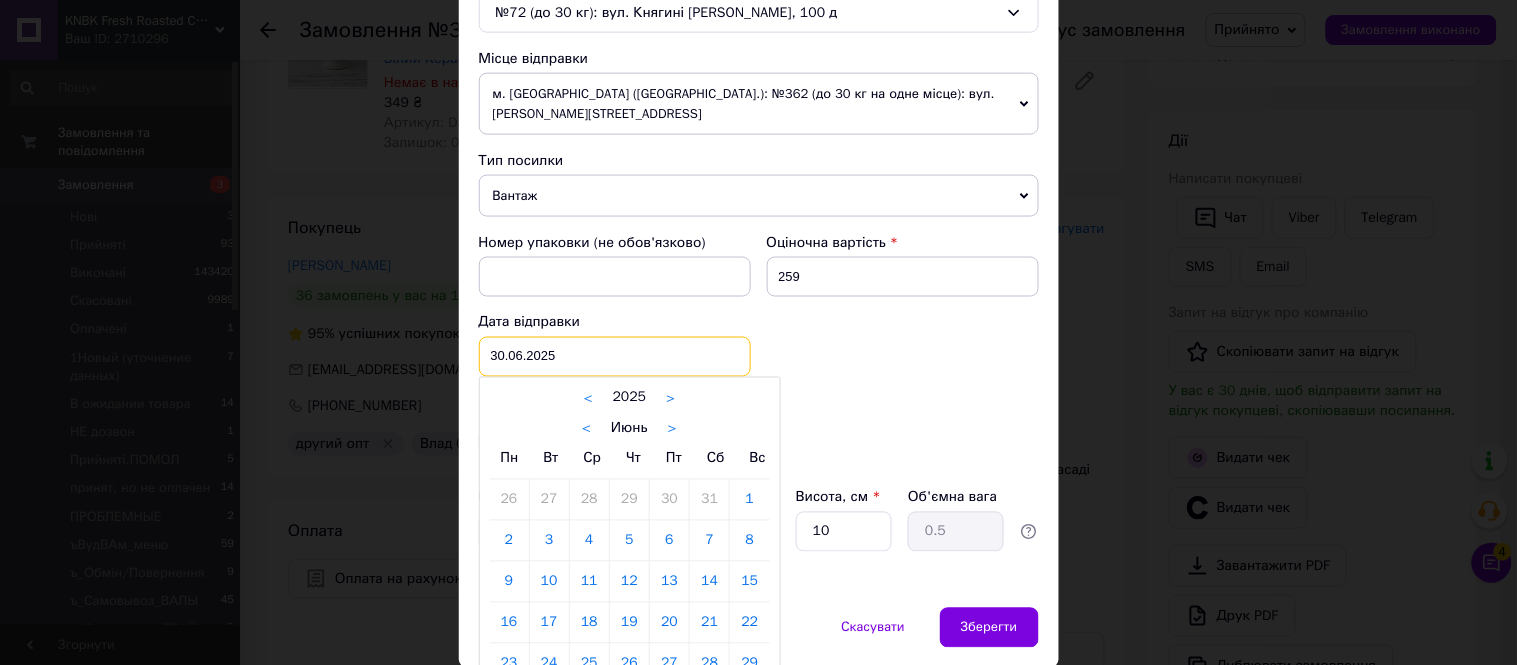 click on "[DATE] < 2025 > < Июнь > Пн Вт Ср Чт Пт Сб Вс 26 27 28 29 30 31 1 2 3 4 5 6 7 8 9 10 11 12 13 14 15 16 17 18 19 20 21 22 23 24 25 26 27 28 29 30 1 2 3 4 5 6" at bounding box center [615, 357] 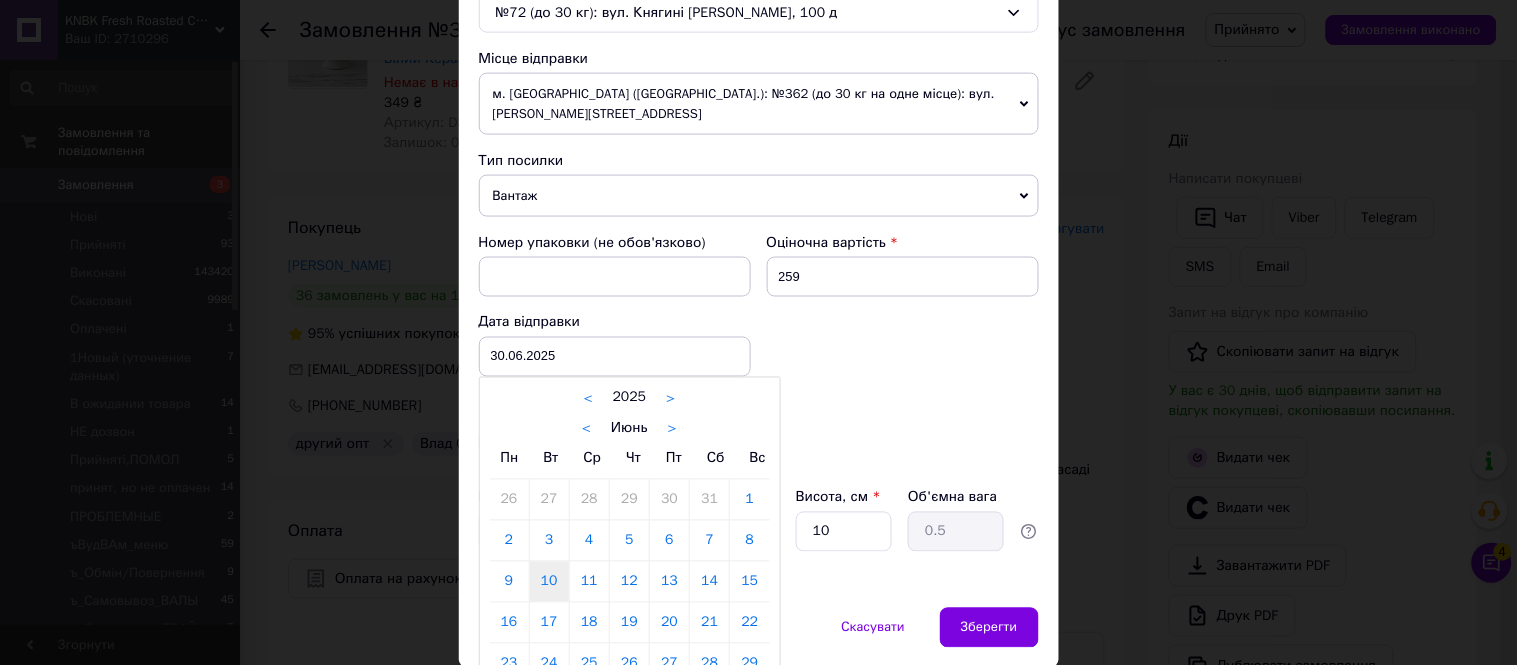 click on "10" at bounding box center [549, 582] 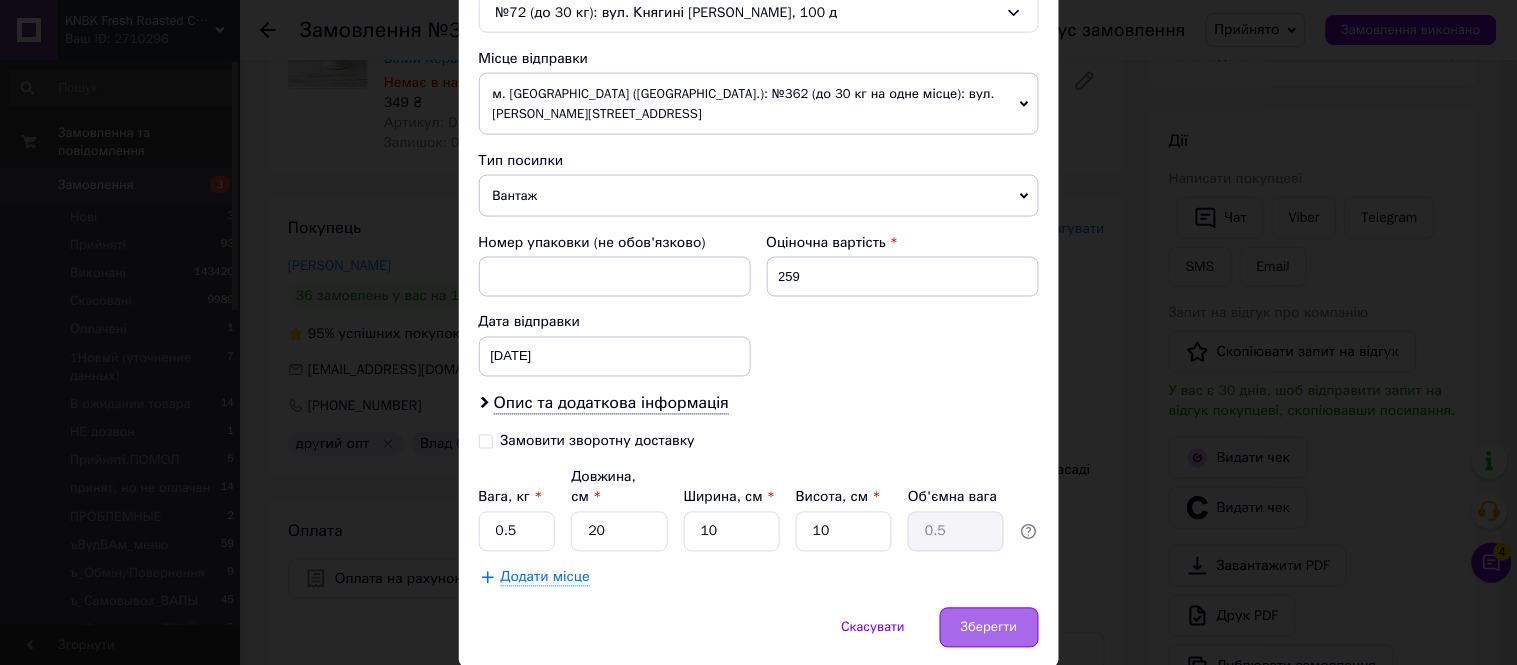 click on "Зберегти" at bounding box center [989, 628] 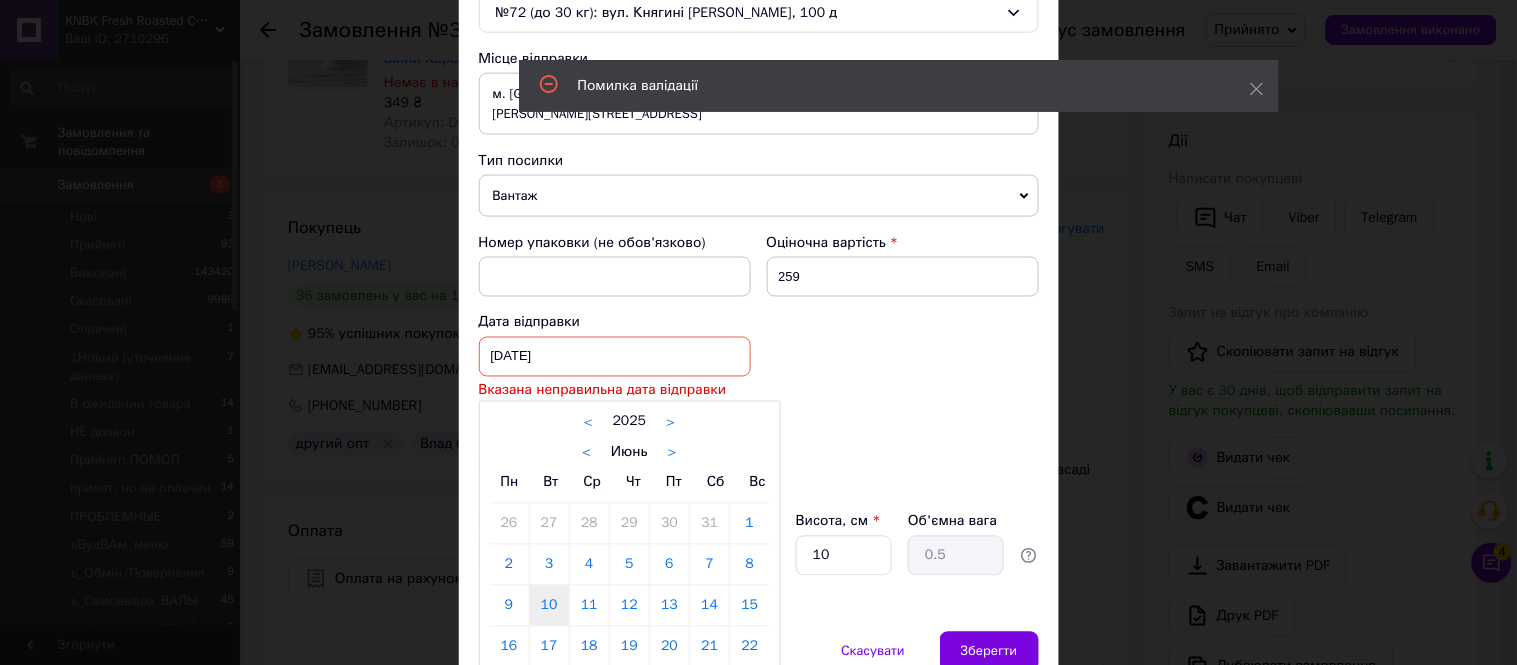 click on "[DATE] < 2025 > < Июнь > Пн Вт Ср Чт Пт Сб Вс 26 27 28 29 30 31 1 2 3 4 5 6 7 8 9 10 11 12 13 14 15 16 17 18 19 20 21 22 23 24 25 26 27 28 29 30 1 2 3 4 5 6" at bounding box center (615, 357) 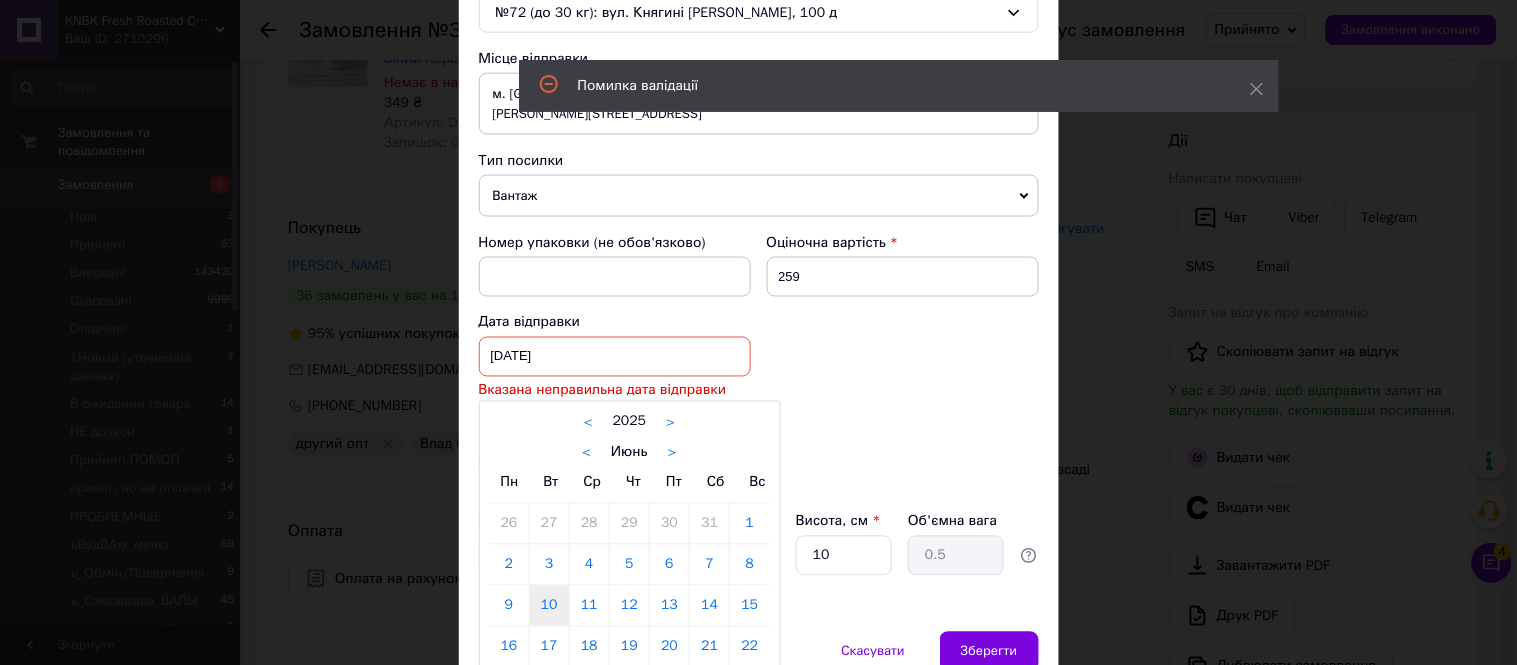 click on ">" at bounding box center [672, 453] 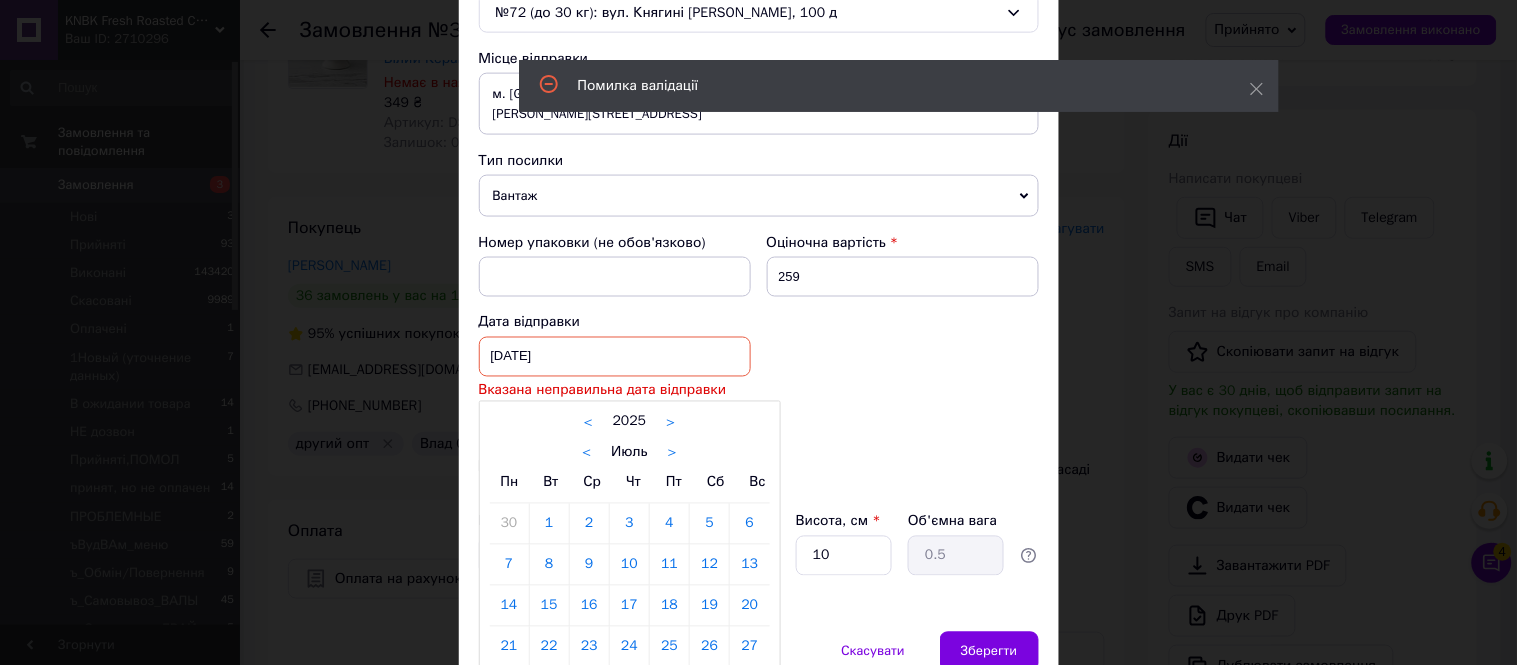 click on "10" at bounding box center [629, 565] 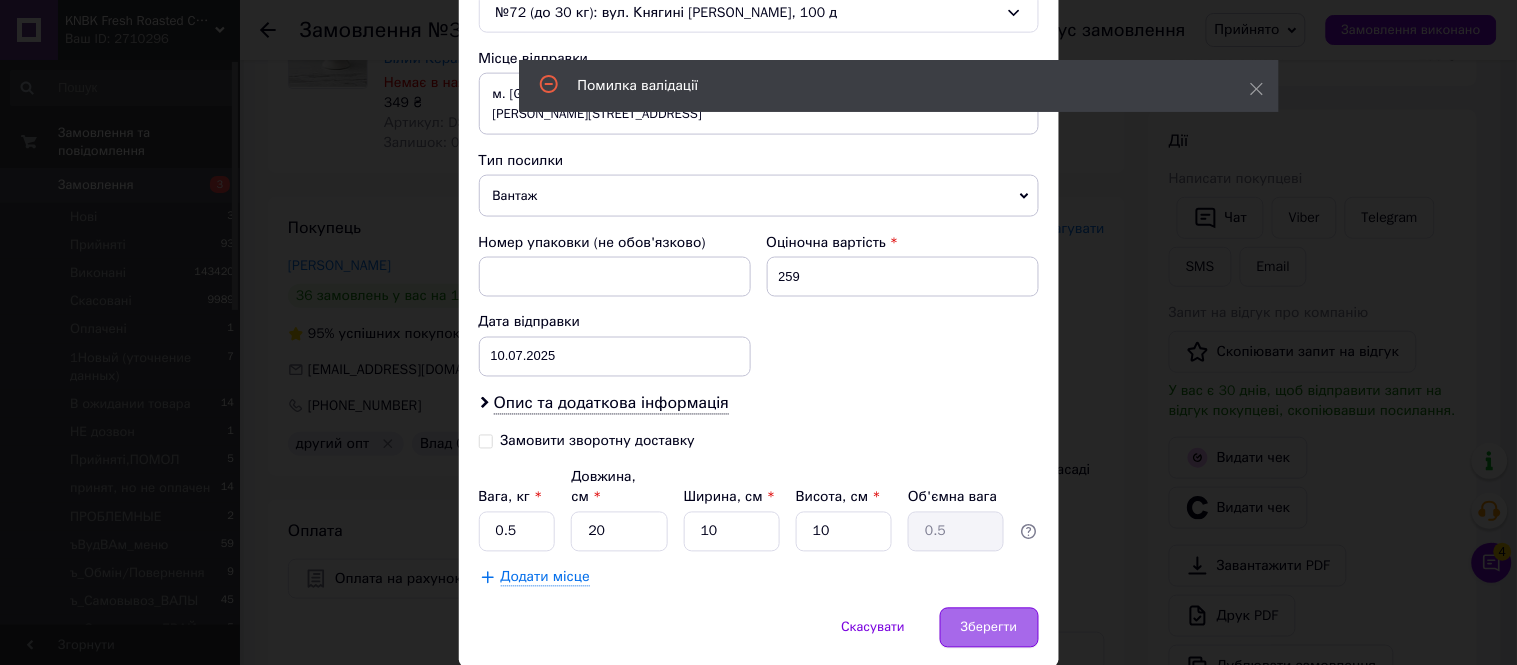 click on "Зберегти" at bounding box center (989, 628) 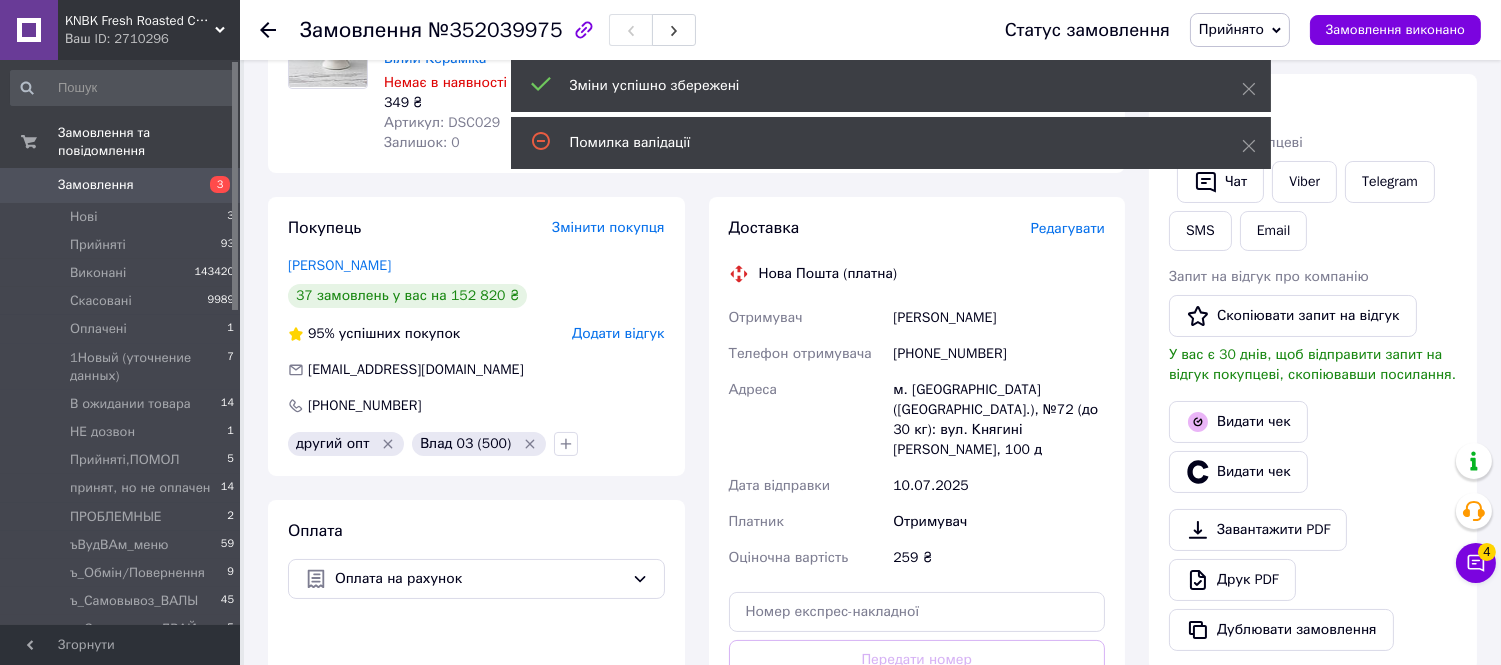 scroll, scrollTop: 333, scrollLeft: 0, axis: vertical 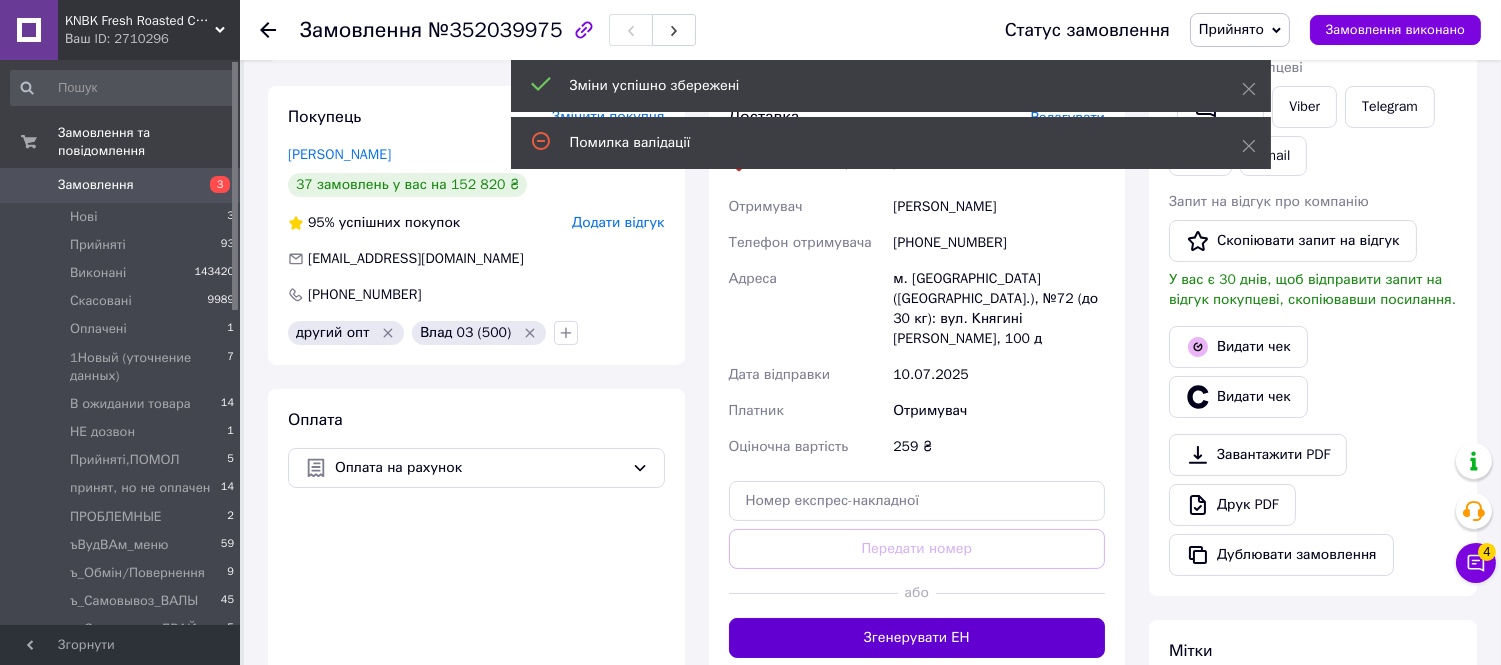 click on "Згенерувати ЕН" at bounding box center [917, 638] 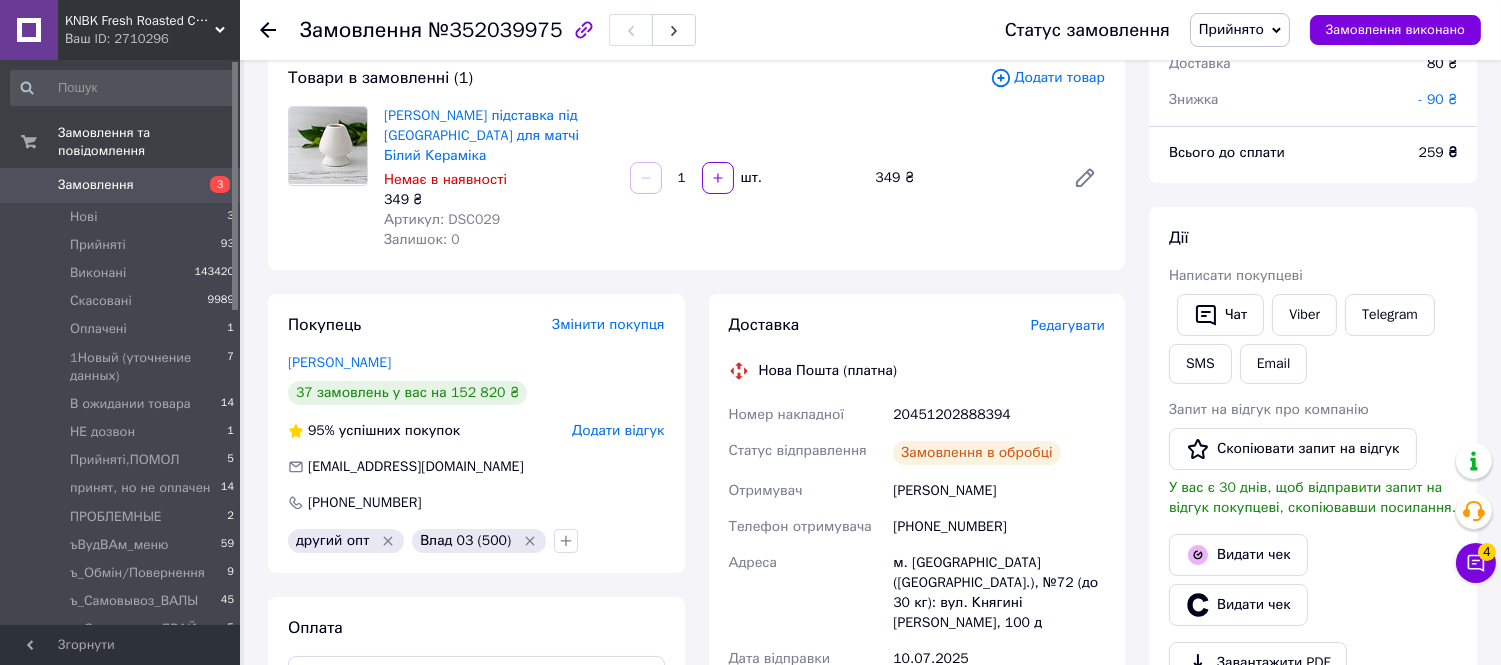 scroll, scrollTop: 222, scrollLeft: 0, axis: vertical 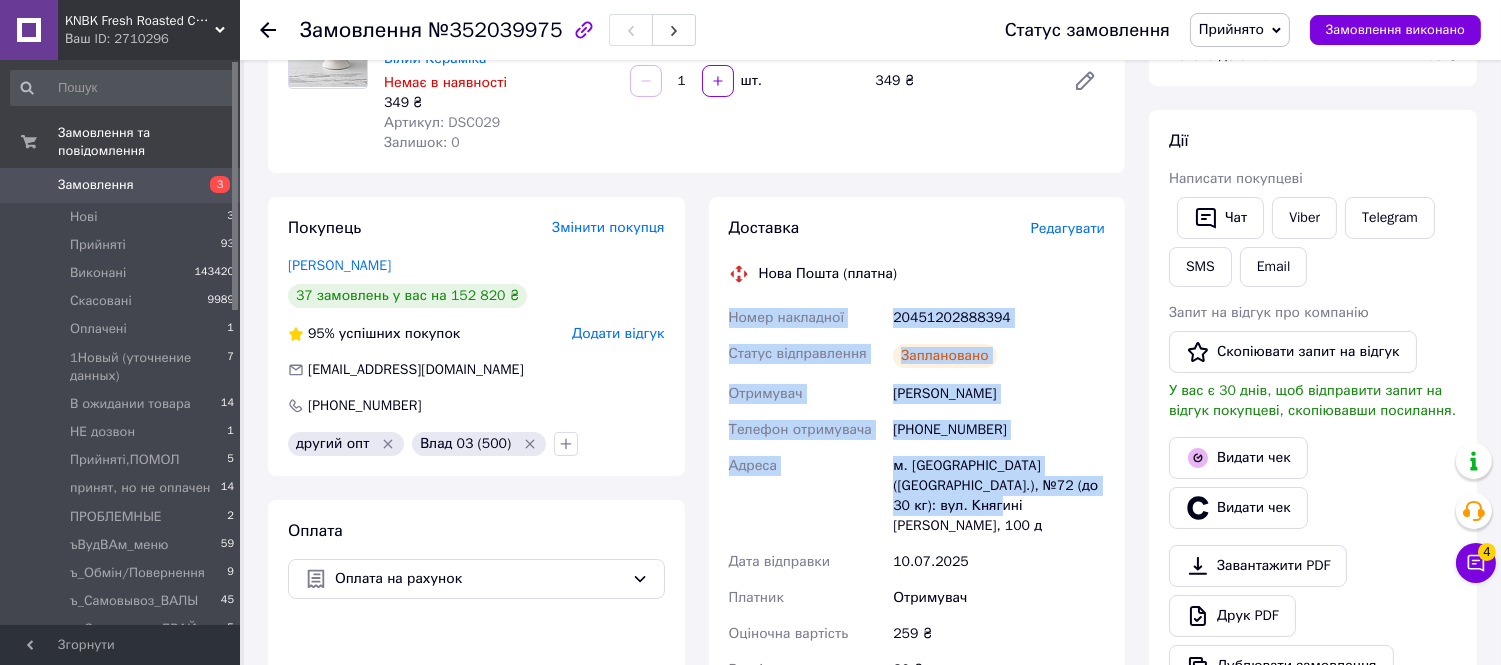 drag, startPoint x: 723, startPoint y: 292, endPoint x: 1005, endPoint y: 487, distance: 342.8542 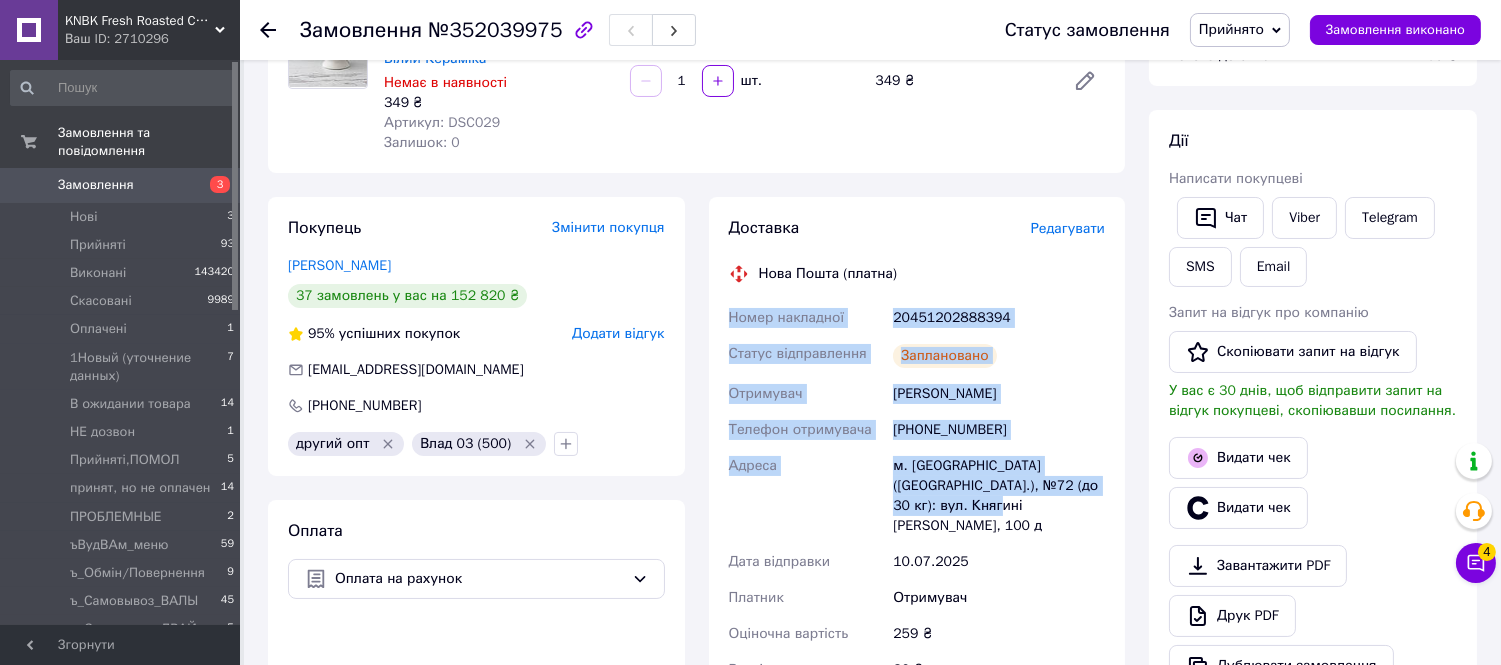 click on "Доставка Редагувати Нова Пошта (платна) Номер накладної 20451202888394 Статус відправлення Заплановано Отримувач [PERSON_NAME] Телефон отримувача [PHONE_NUMBER] Адреса м. [GEOGRAPHIC_DATA] ([GEOGRAPHIC_DATA].), №72 (до 30 кг): вул. Княгині [PERSON_NAME], 100 д Дата відправки [DATE] Платник Отримувач Оціночна вартість 259 ₴ Вартість доставки 80 ₴ Роздрукувати ЕН Платник Отримувач Відправник Прізвище отримувача [PERSON_NAME] Ім'я отримувача [PERSON_NAME] батькові отримувача Телефон отримувача [PHONE_NUMBER] Тип доставки У відділенні Кур'єром В поштоматі Місто -- Не обрано -- Відділення Місце відправки Вантаж <" at bounding box center (917, 480) 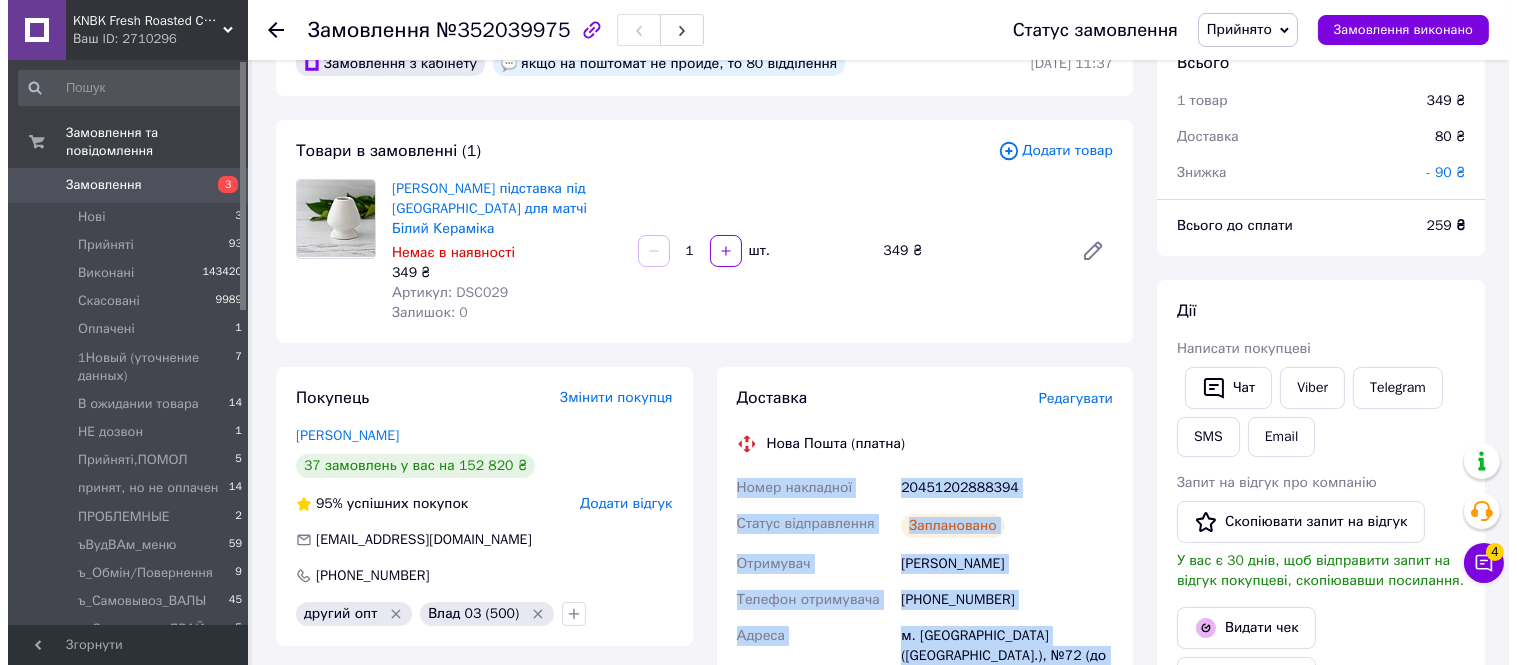 scroll, scrollTop: 0, scrollLeft: 0, axis: both 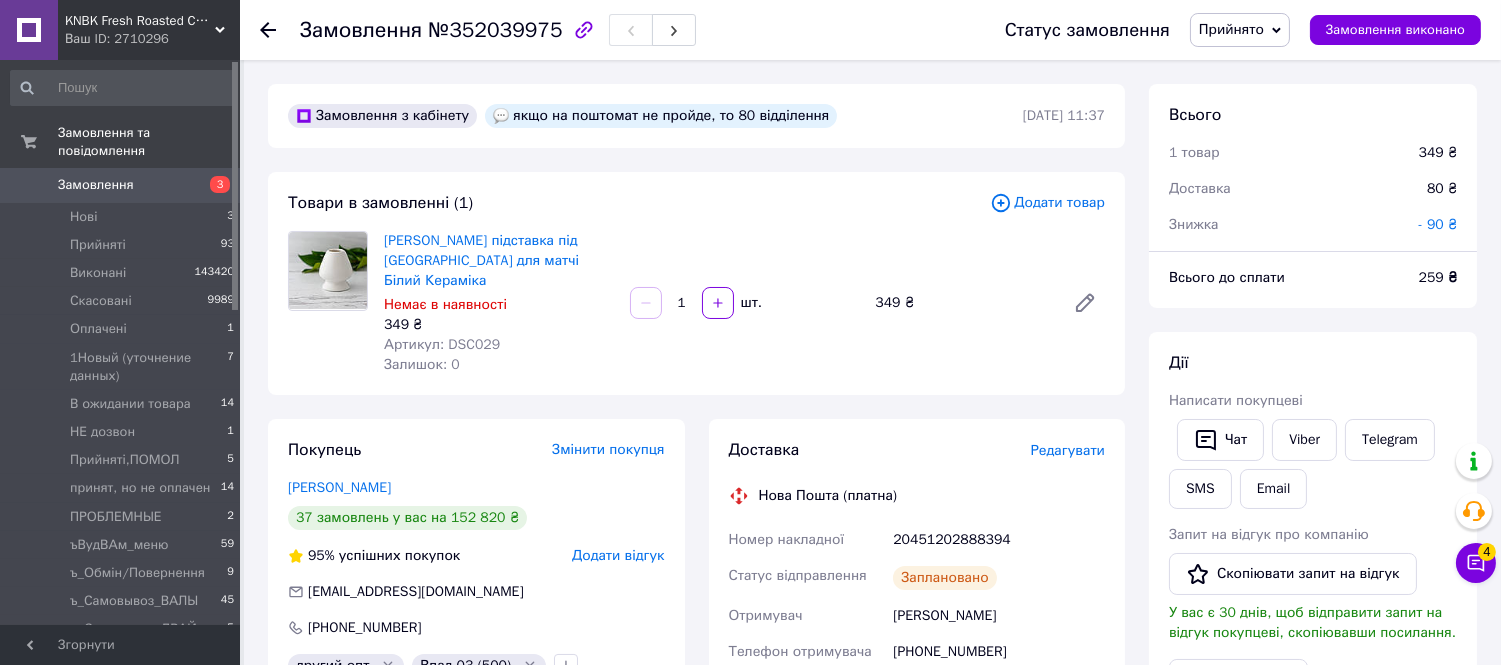 click on "№352039975" at bounding box center [495, 30] 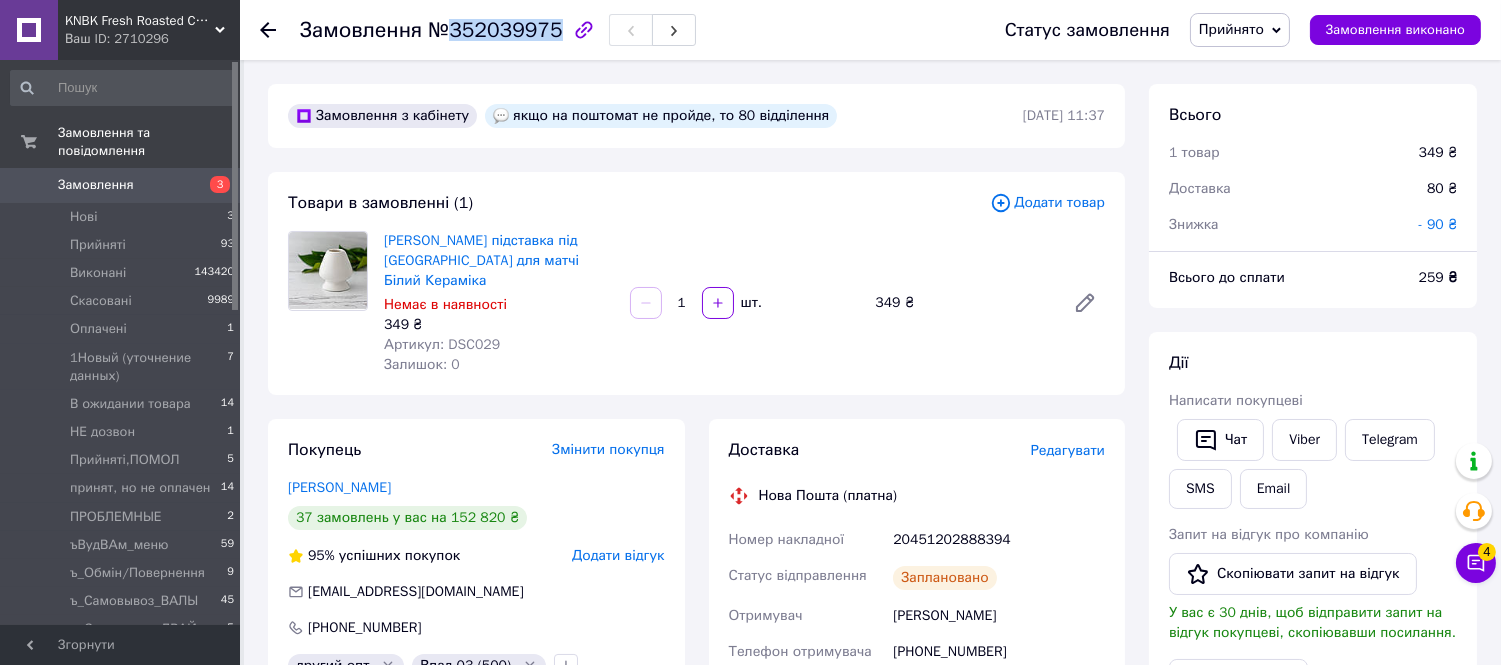 click on "№352039975" at bounding box center (495, 30) 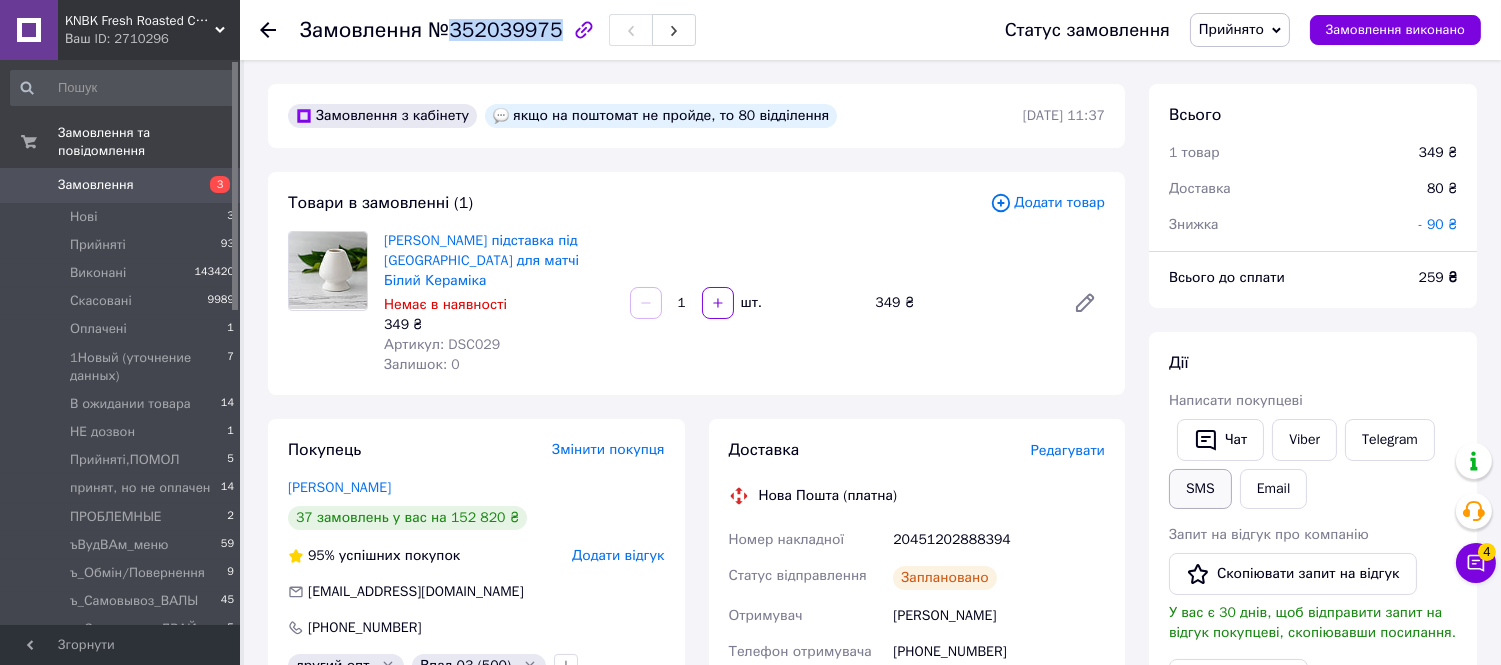 click on "SMS" at bounding box center [1200, 489] 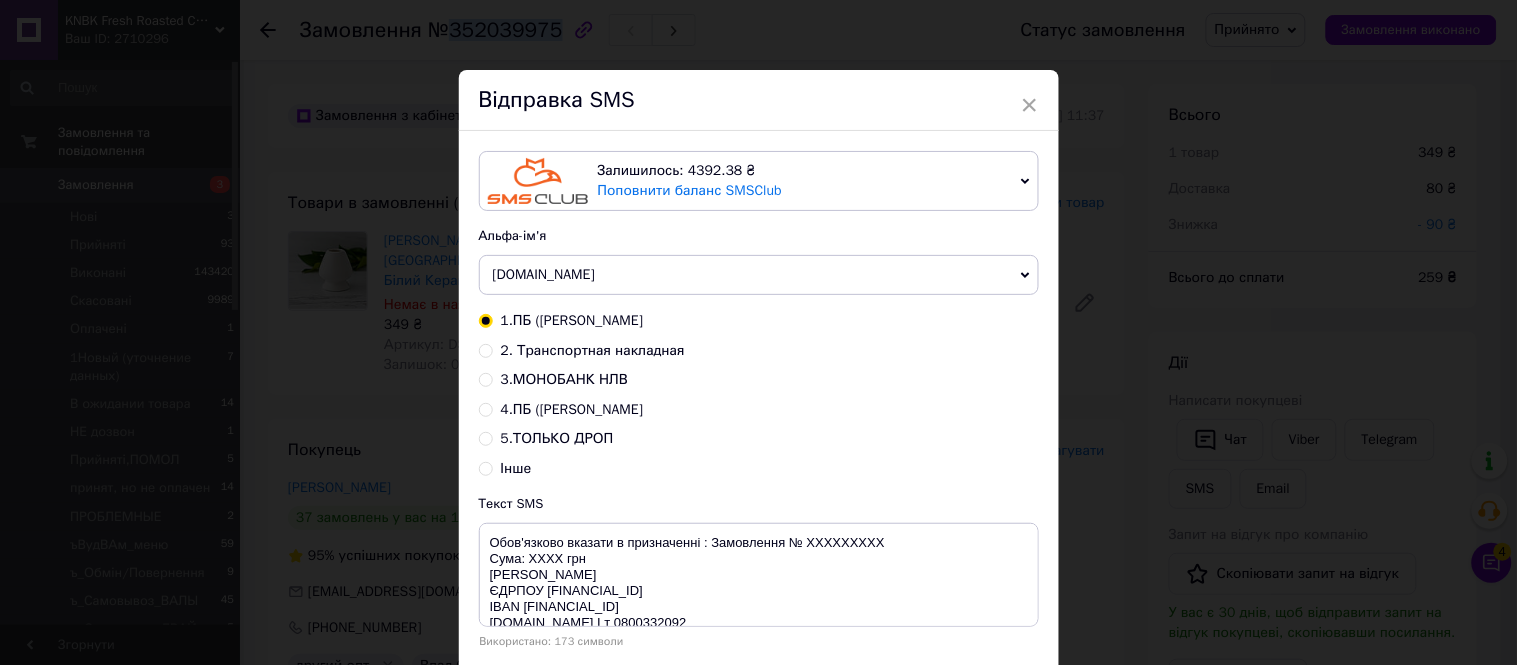 click on "4.ПБ ([PERSON_NAME]" at bounding box center [572, 409] 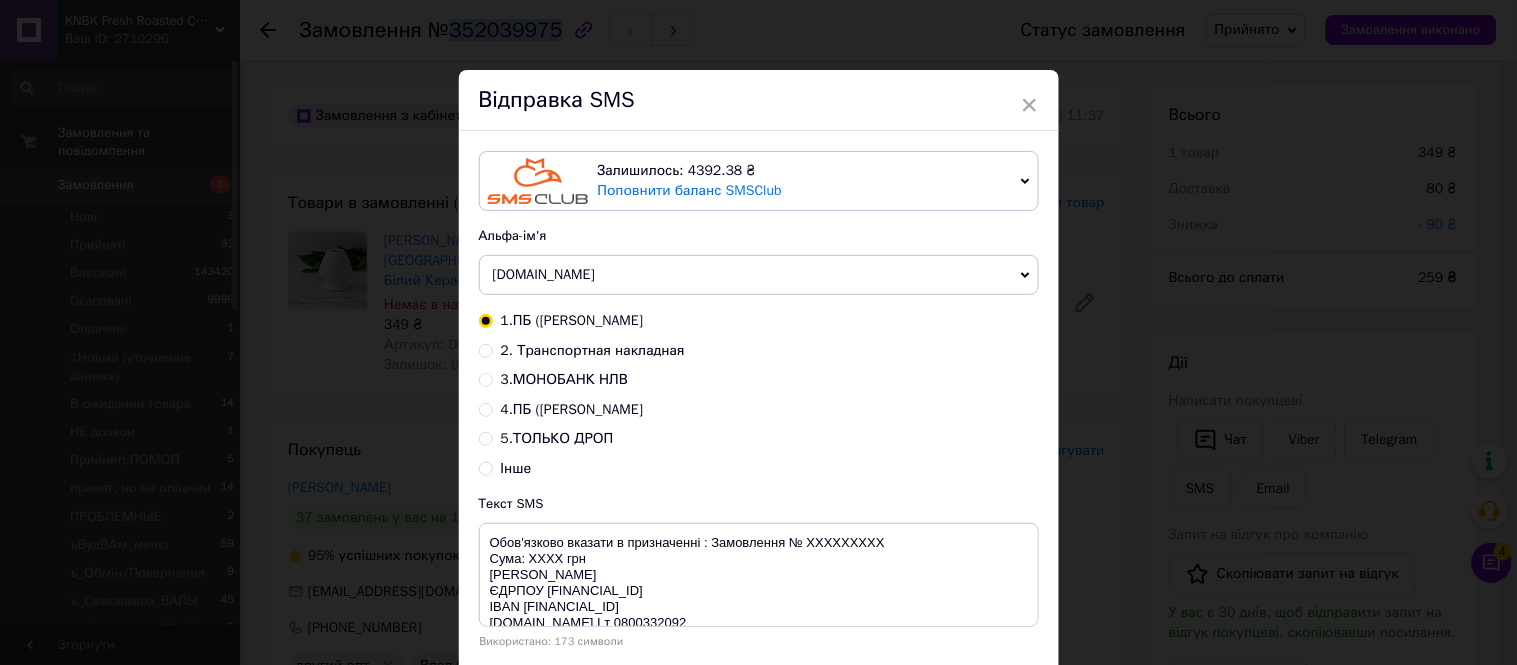 click on "4.ПБ ([PERSON_NAME]" at bounding box center (486, 408) 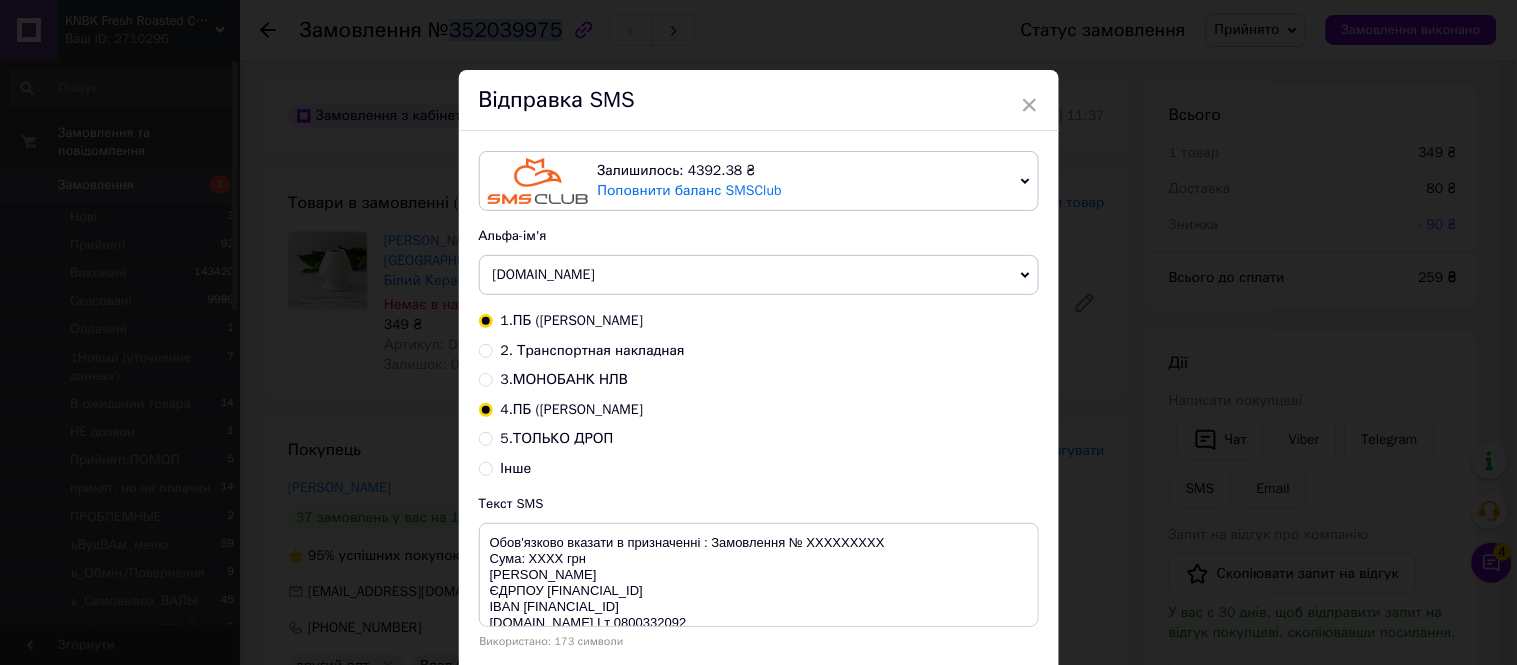 radio on "true" 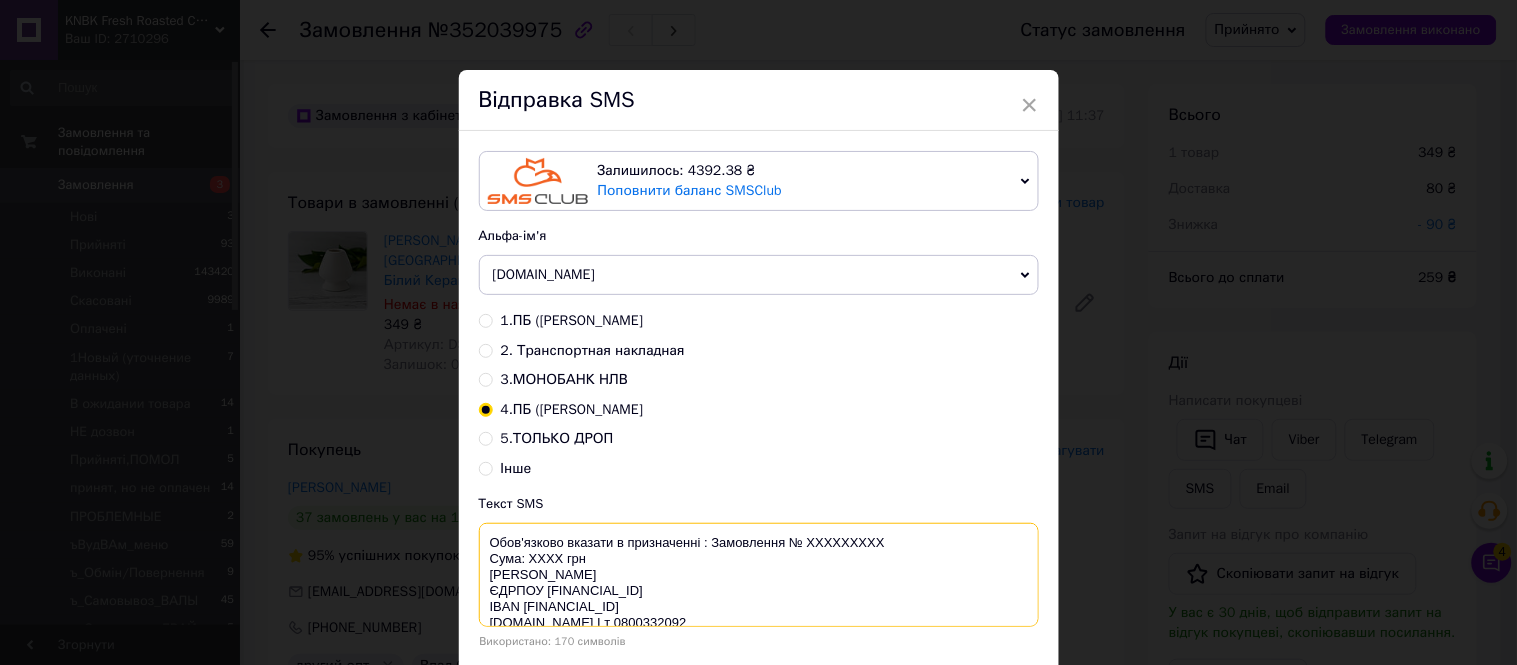 drag, startPoint x: 895, startPoint y: 541, endPoint x: 806, endPoint y: 543, distance: 89.02247 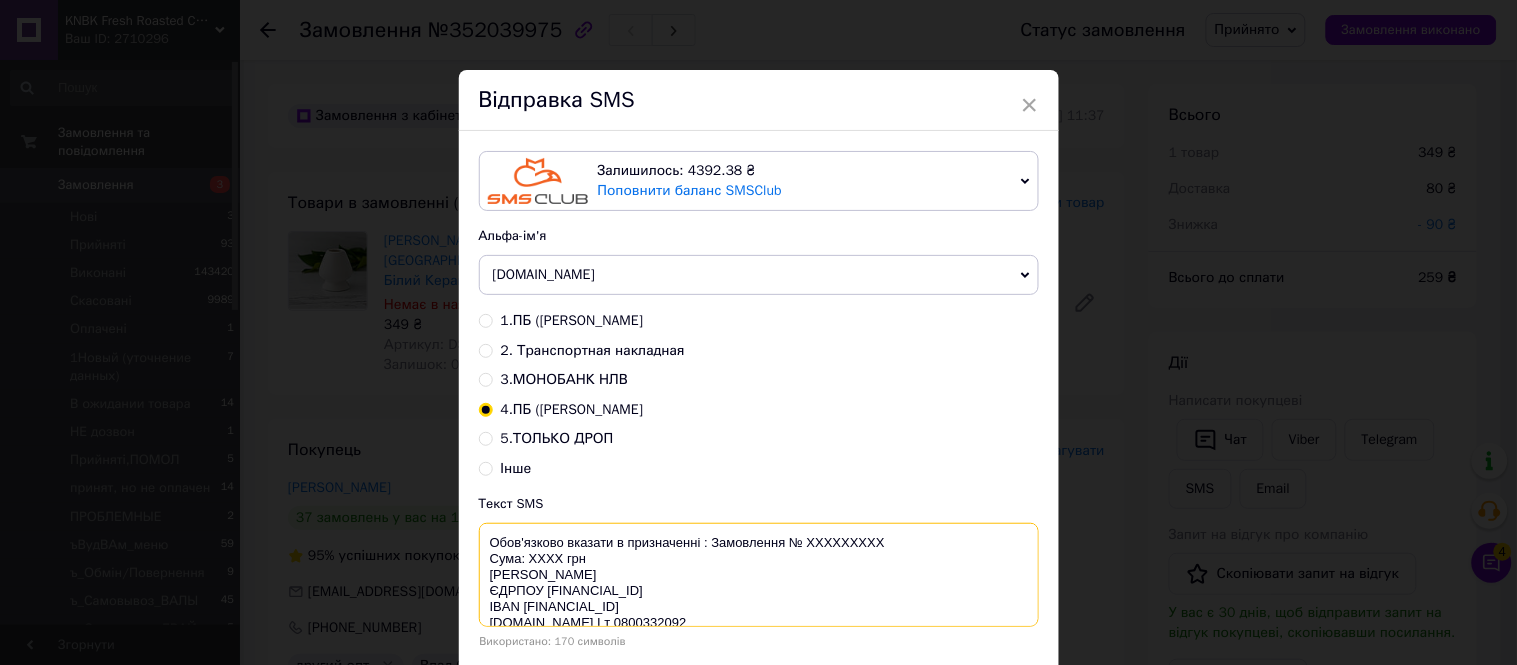 click on "Обов'язково вказати в призначенні : Замовлення № XXXXXXXXX
Сума: ХХХХ грн
[PERSON_NAME]
ЄДРПОУ [FINANCIAL_ID]
IBAN [FINANCIAL_ID]
[DOMAIN_NAME] I т 0800332092" at bounding box center [759, 575] 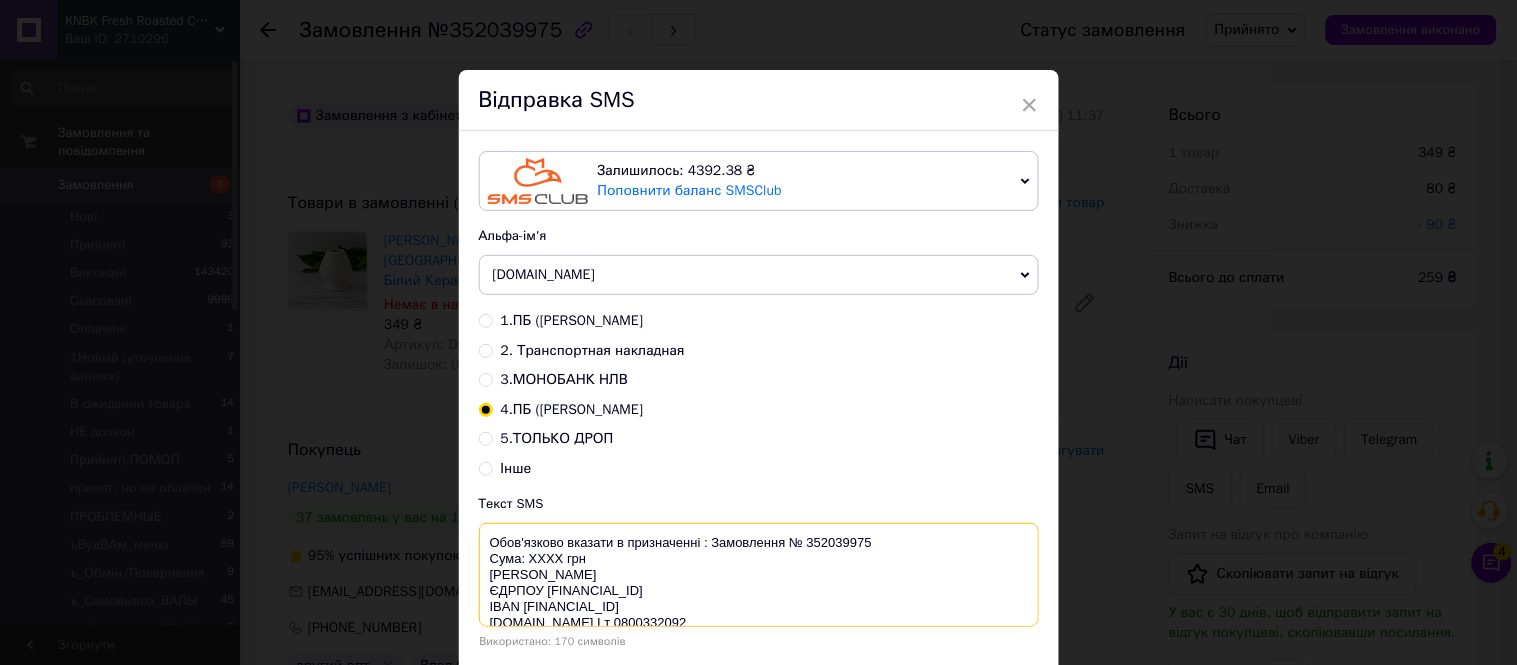 click on "Обов'язково вказати в призначенні : Замовлення № 352039975
Сума: ХХХХ грн
[PERSON_NAME]
ЄДРПОУ [FINANCIAL_ID]
IBAN [FINANCIAL_ID]
[DOMAIN_NAME] I т 0800332092" at bounding box center (759, 575) 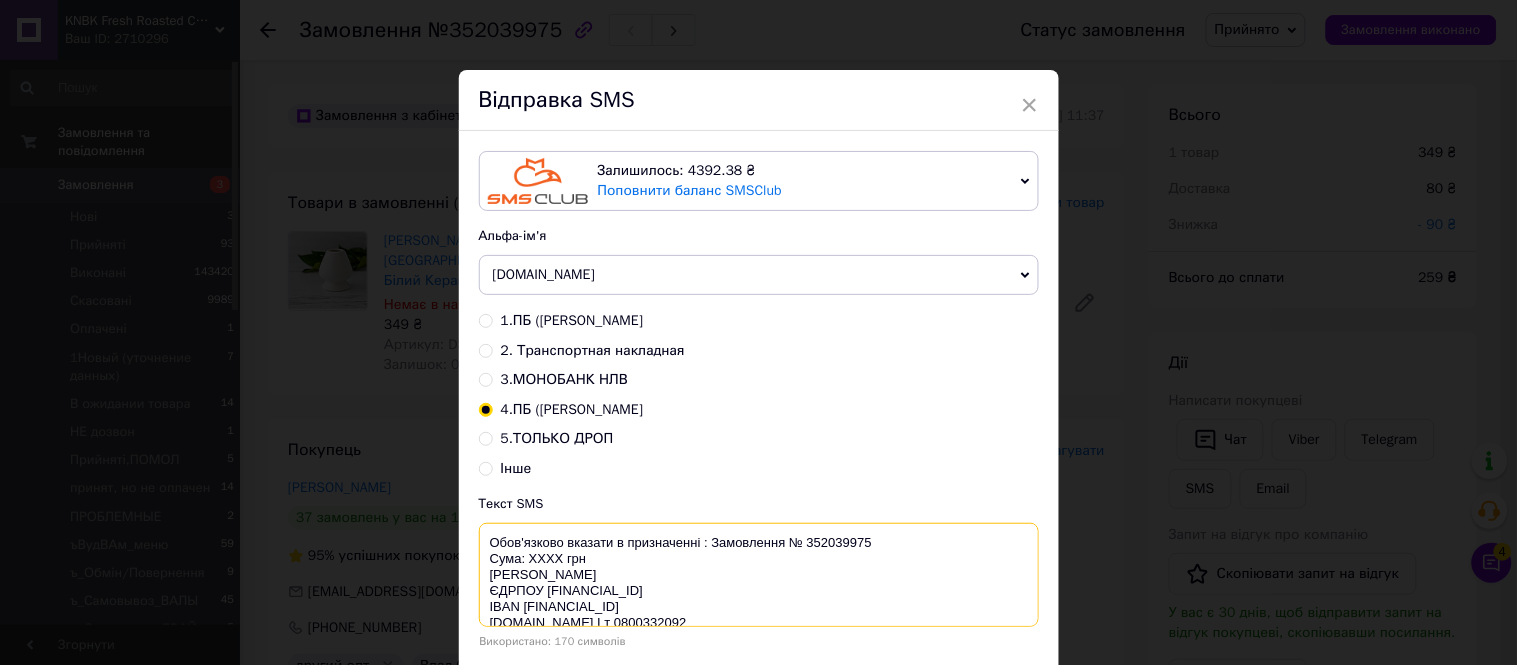 drag, startPoint x: 560, startPoint y: 556, endPoint x: 525, endPoint y: 557, distance: 35.014282 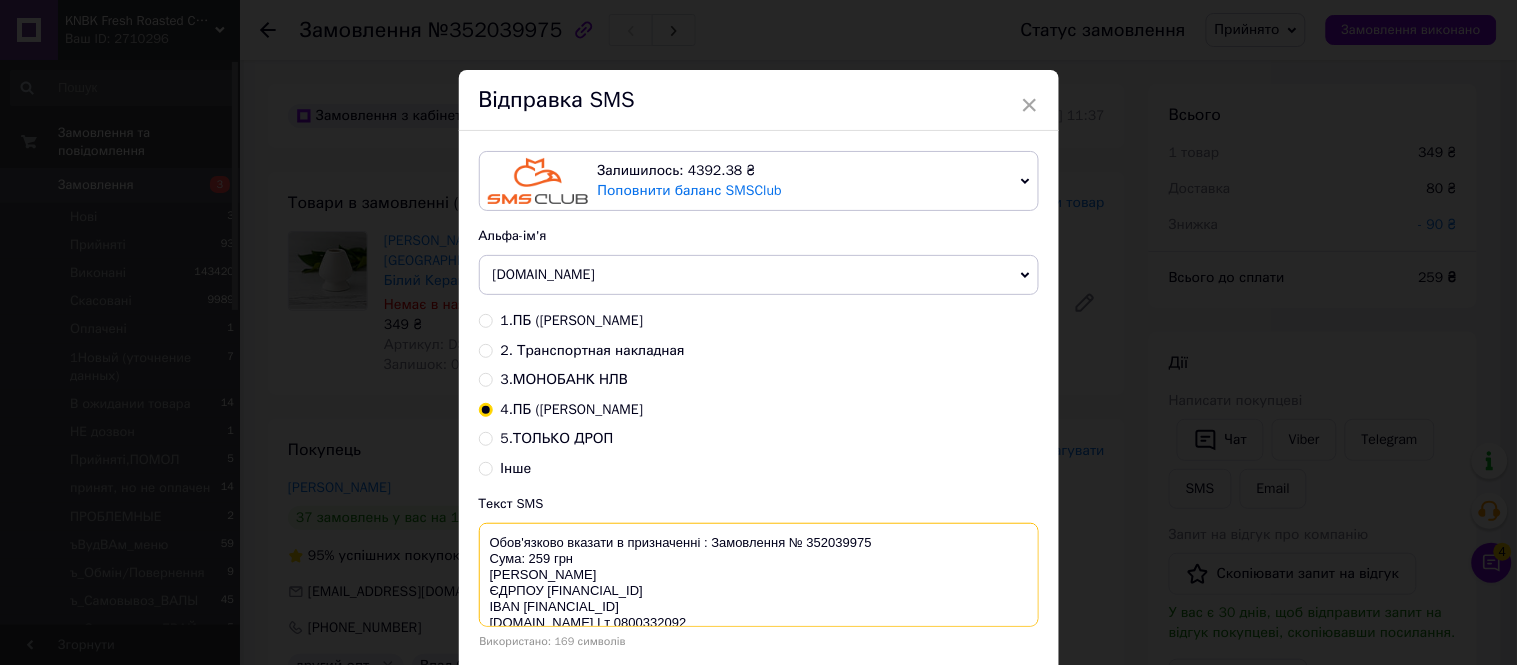 scroll, scrollTop: 15, scrollLeft: 0, axis: vertical 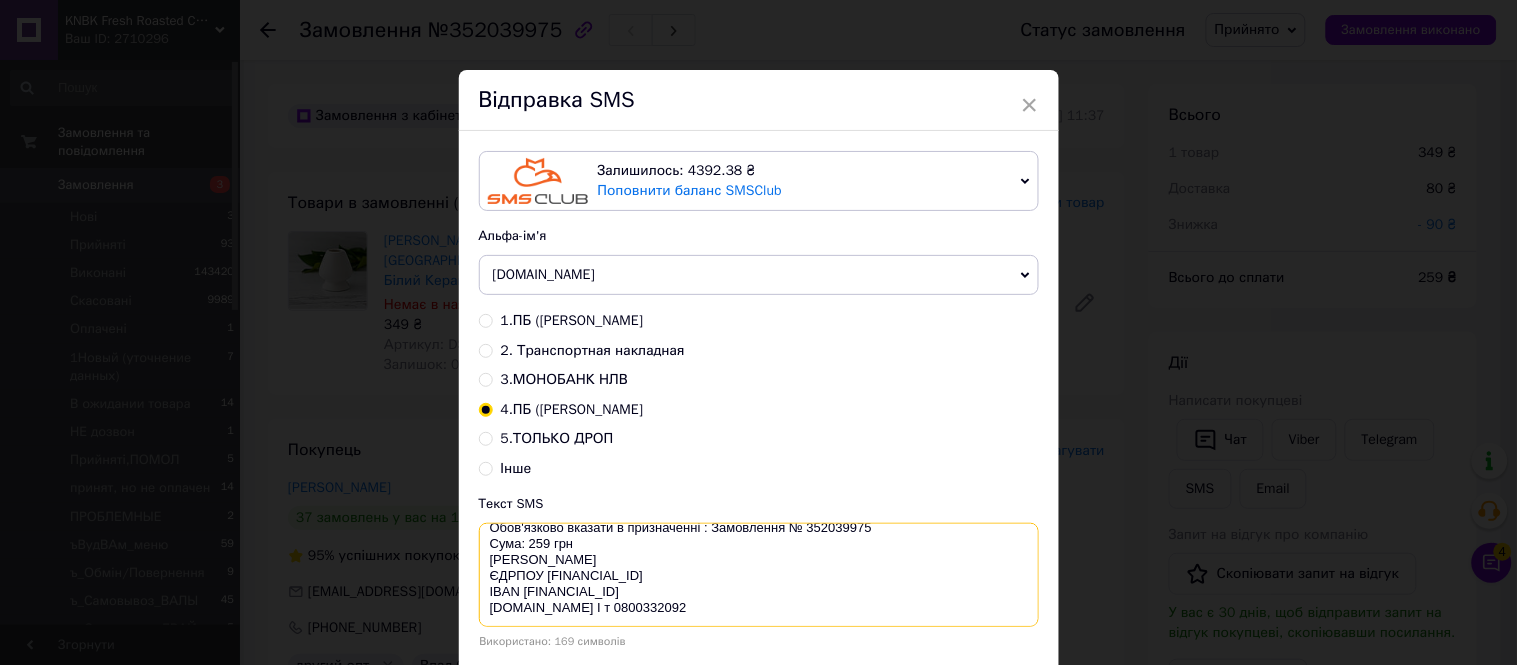 drag, startPoint x: 487, startPoint y: 543, endPoint x: 745, endPoint y: 618, distance: 268.6801 